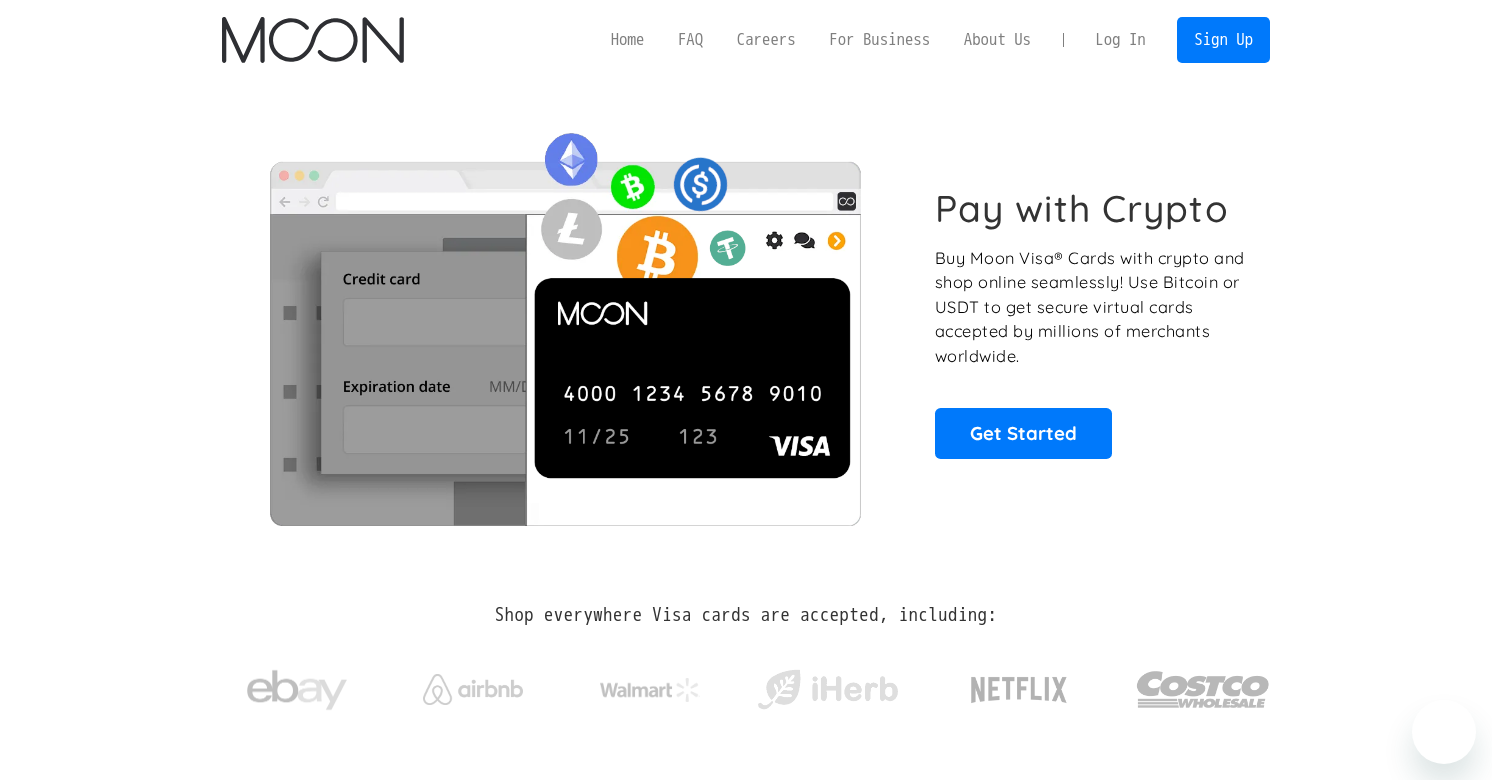 scroll, scrollTop: 0, scrollLeft: 0, axis: both 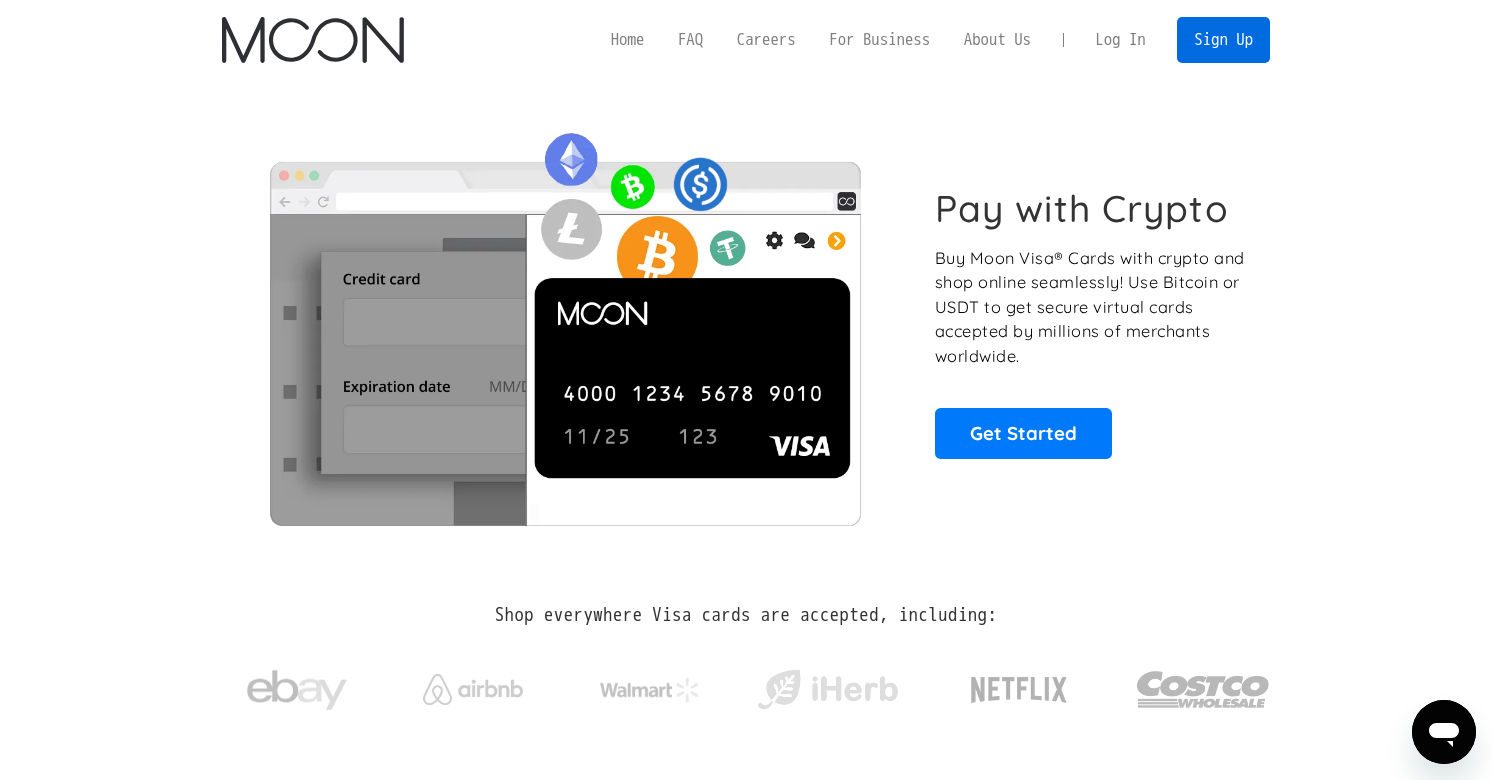 drag, startPoint x: 1162, startPoint y: 20, endPoint x: 1184, endPoint y: 24, distance: 22.36068 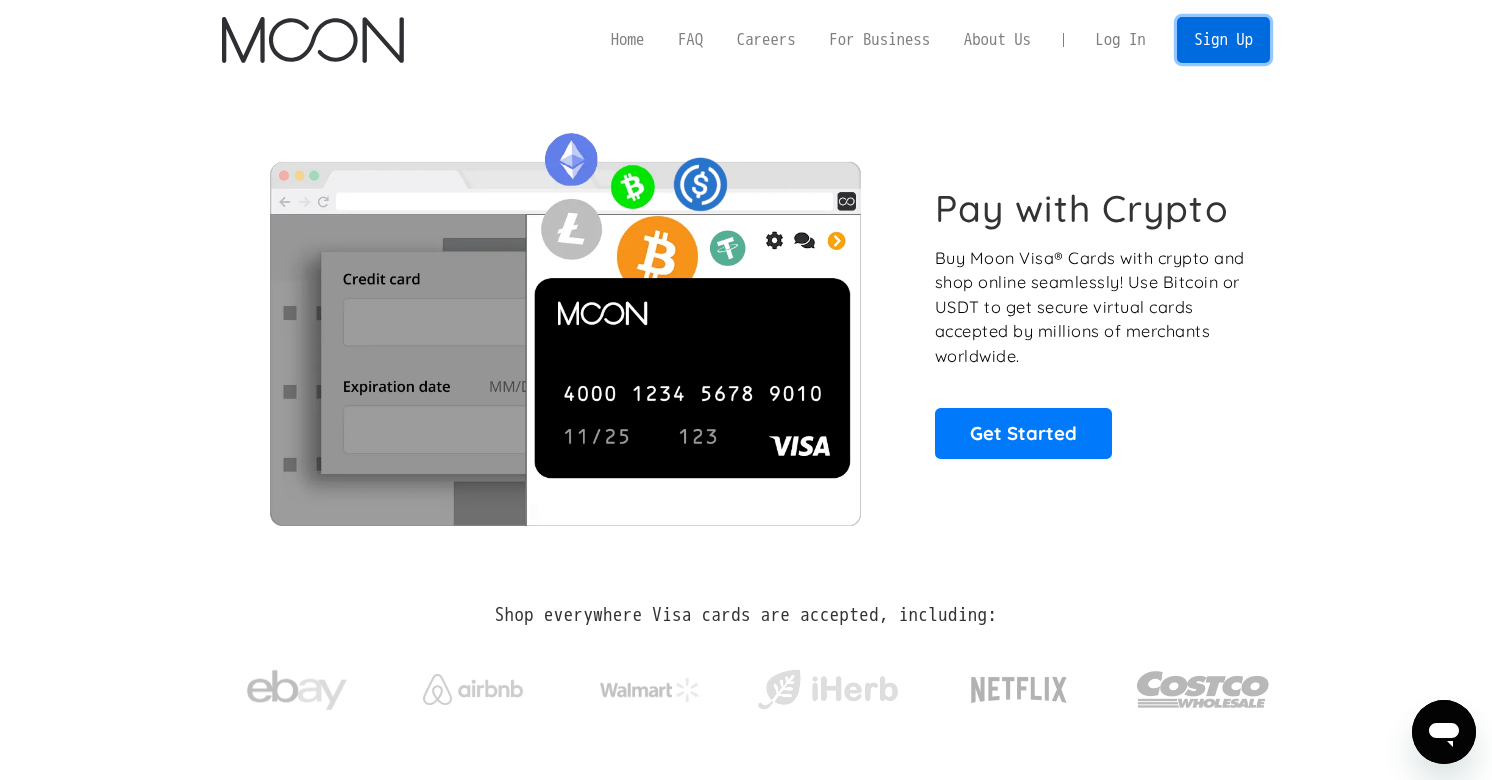 click on "Sign Up" at bounding box center (1223, 39) 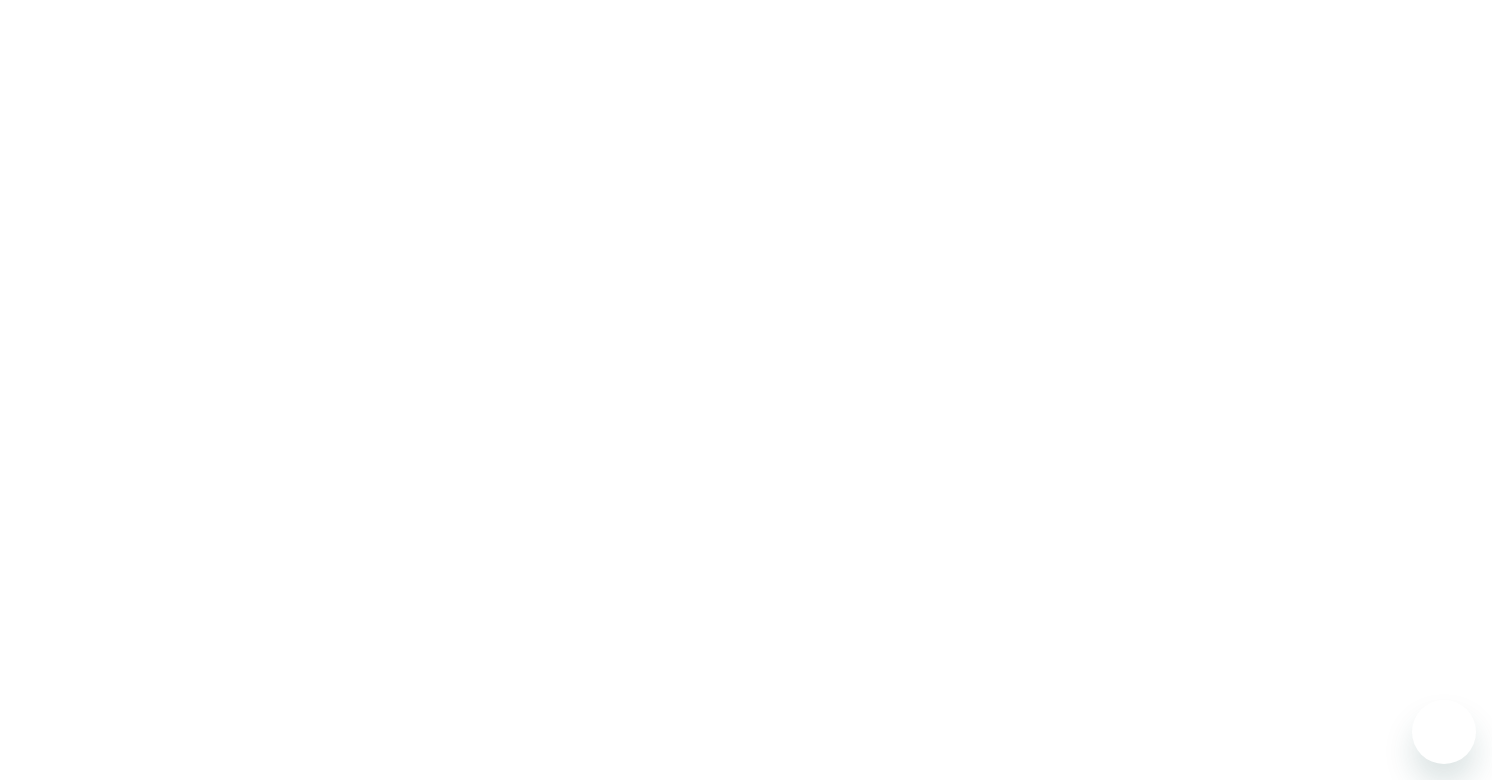 scroll, scrollTop: 0, scrollLeft: 0, axis: both 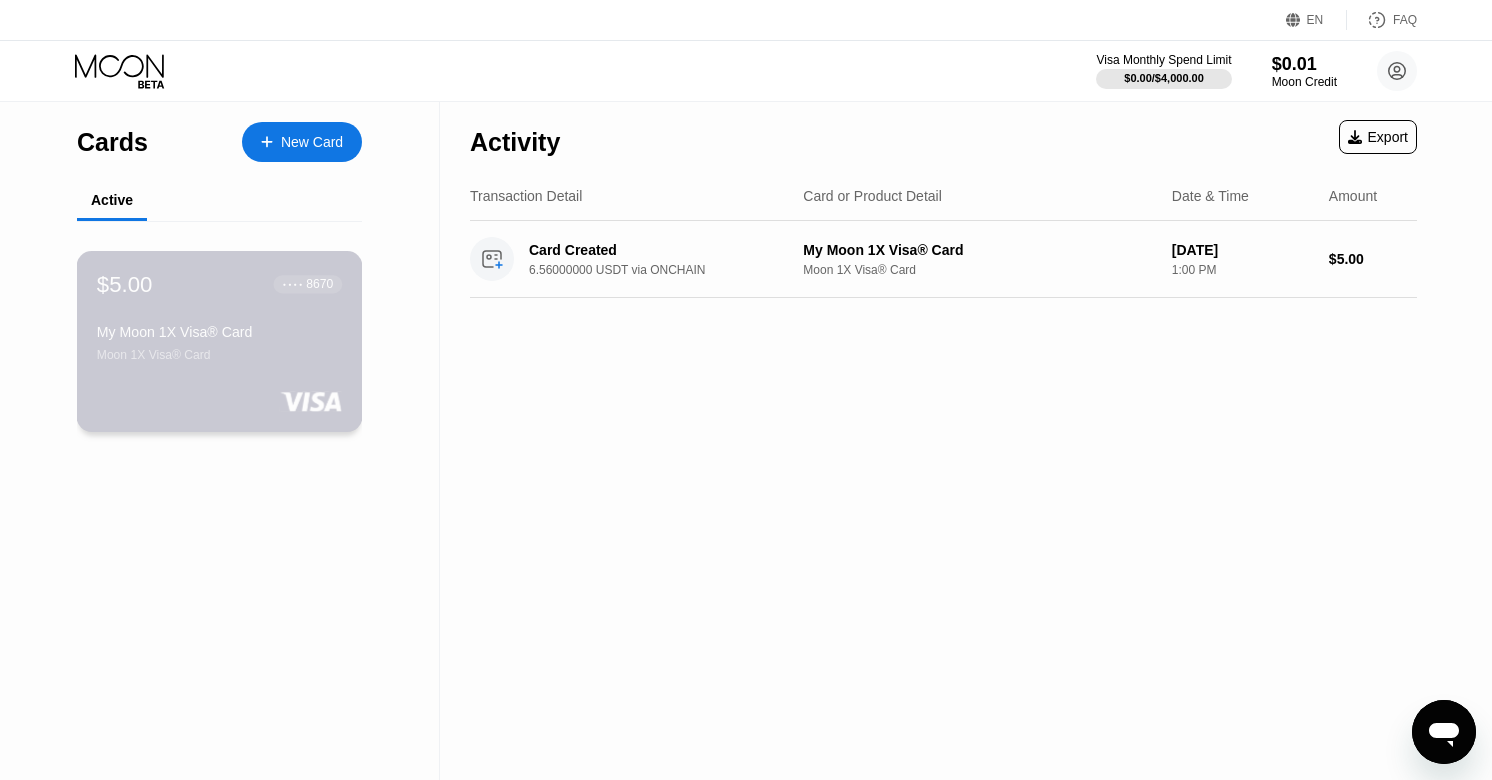 click on "$5.00 ● ● ● ● 8670" at bounding box center (219, 284) 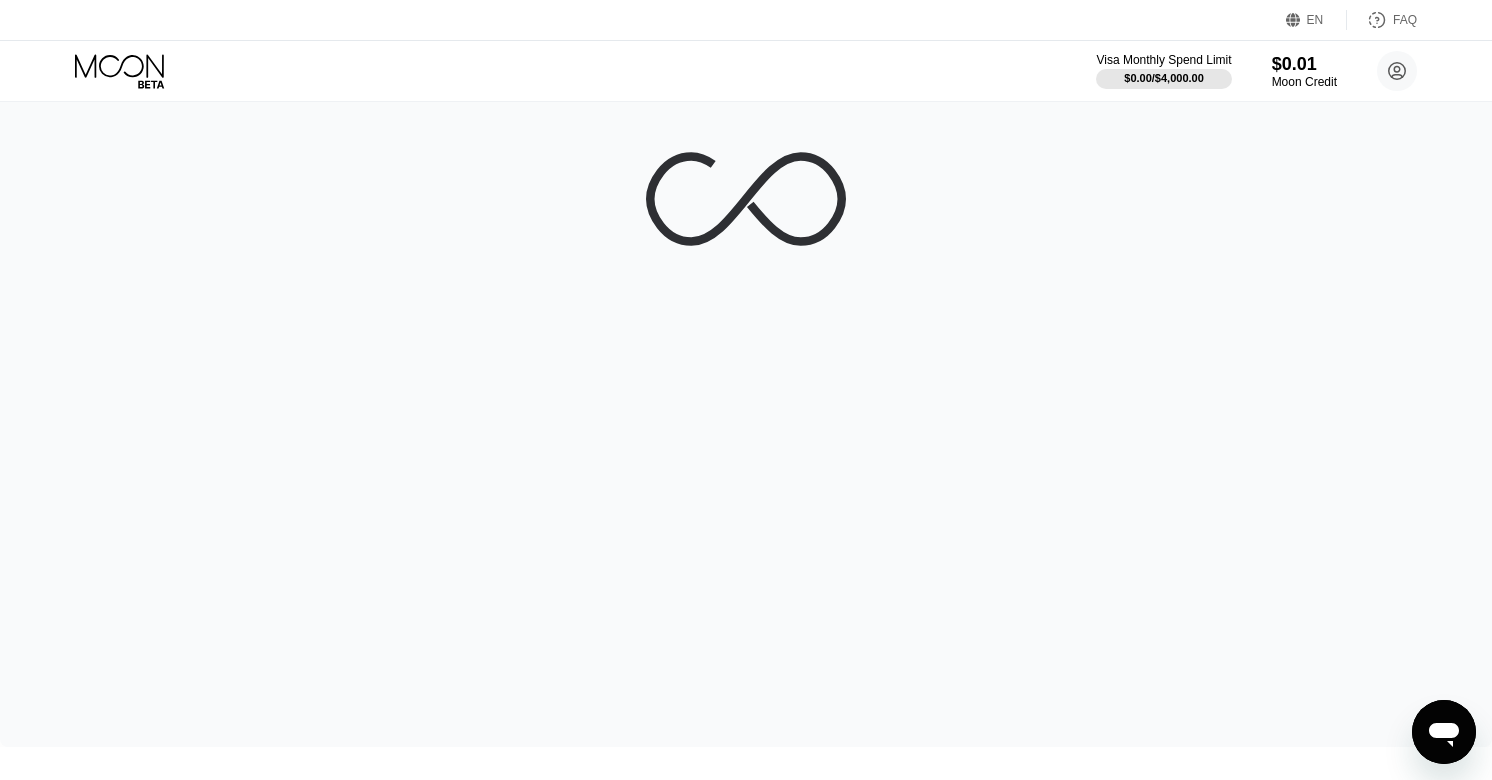 scroll, scrollTop: 32, scrollLeft: 0, axis: vertical 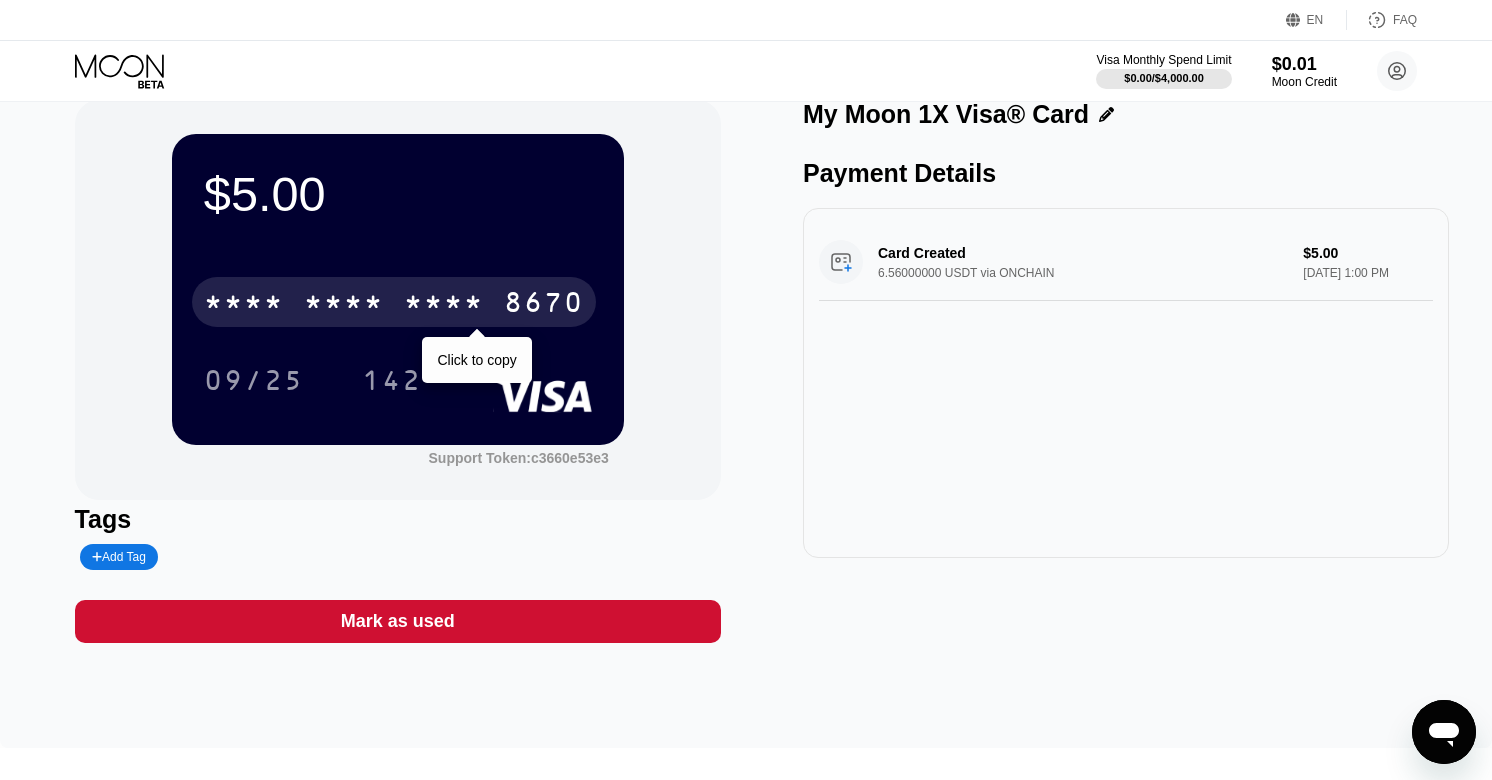 click on "* * * *" at bounding box center [444, 305] 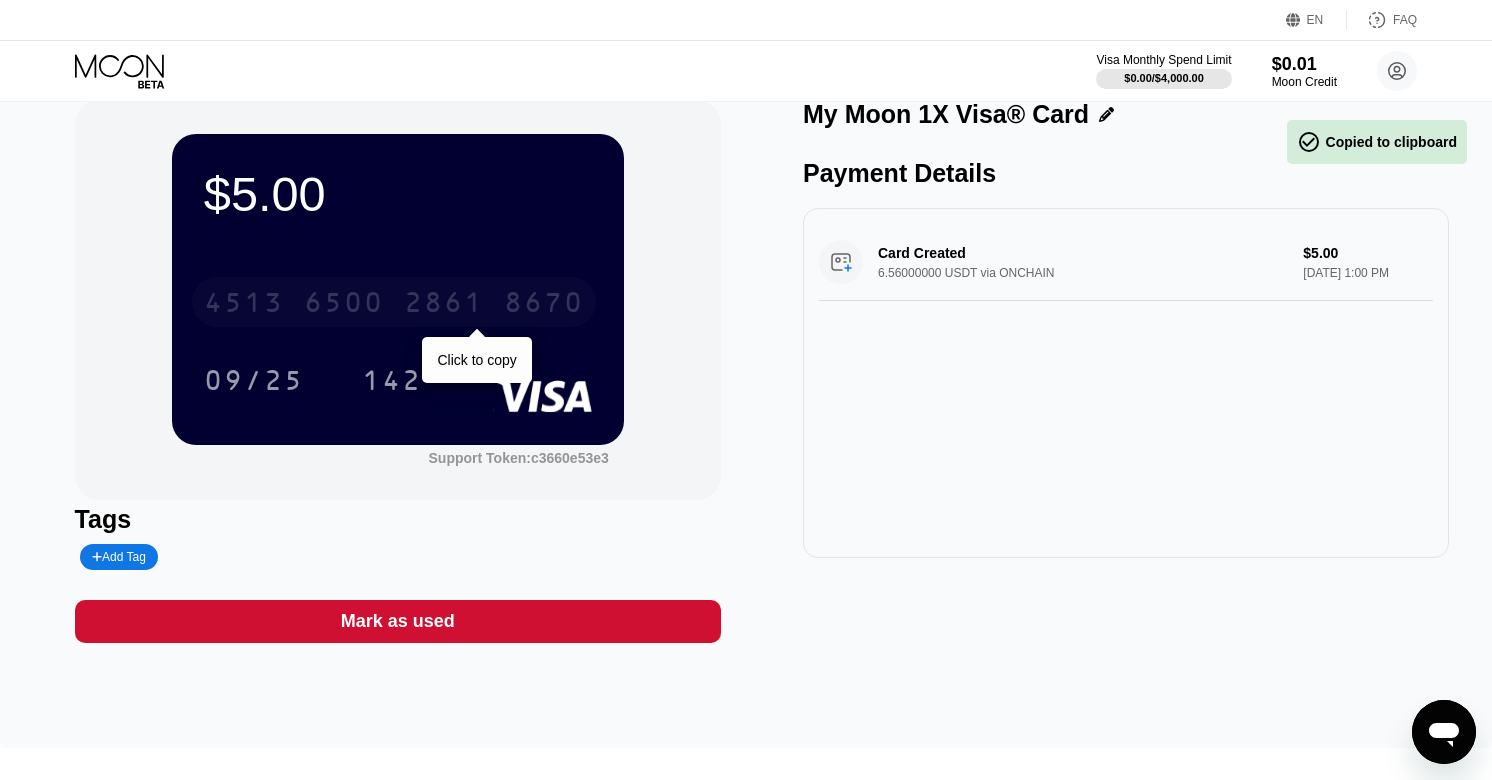 click on "8670" at bounding box center (544, 305) 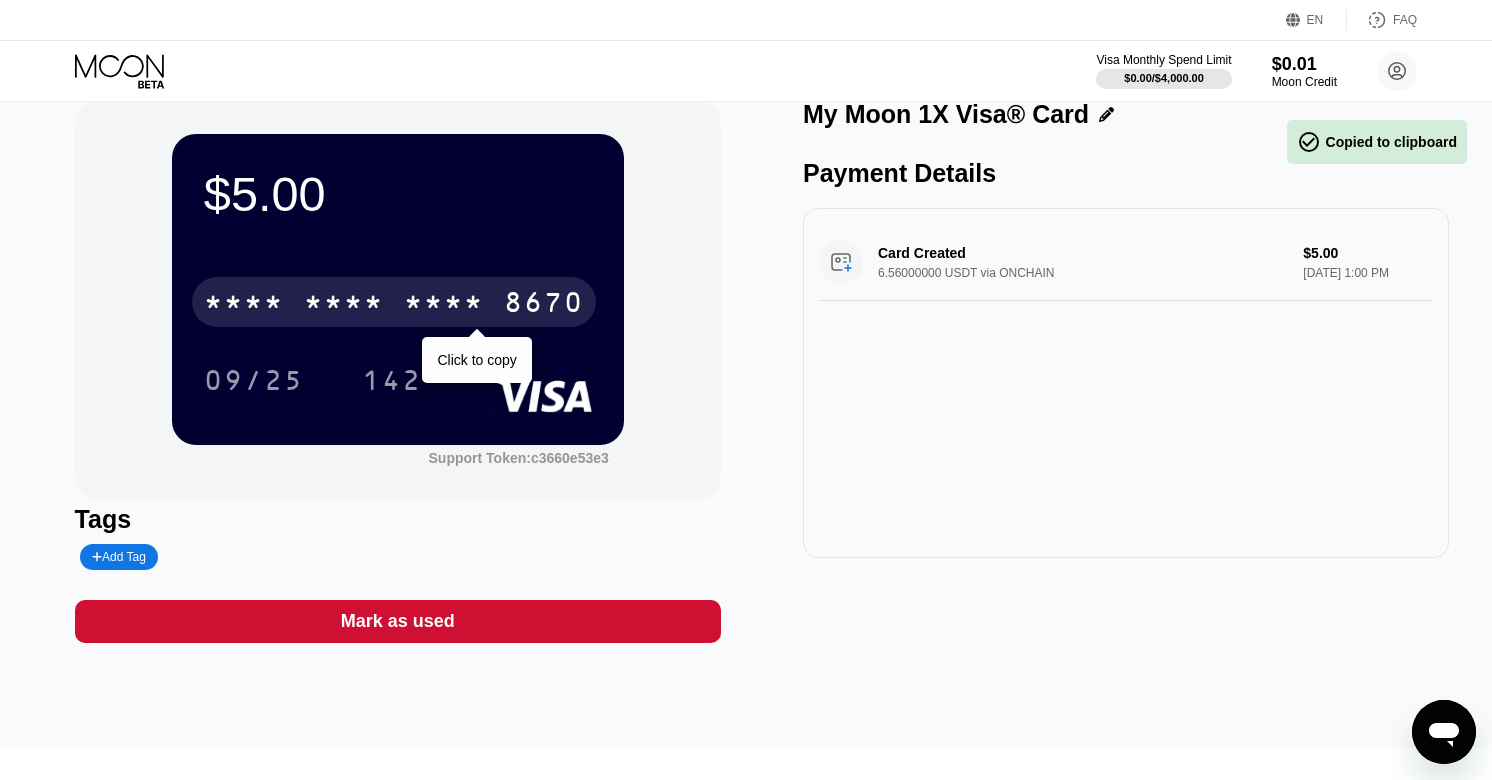 click on "* * * * * * * * * * * * 8670" at bounding box center (394, 302) 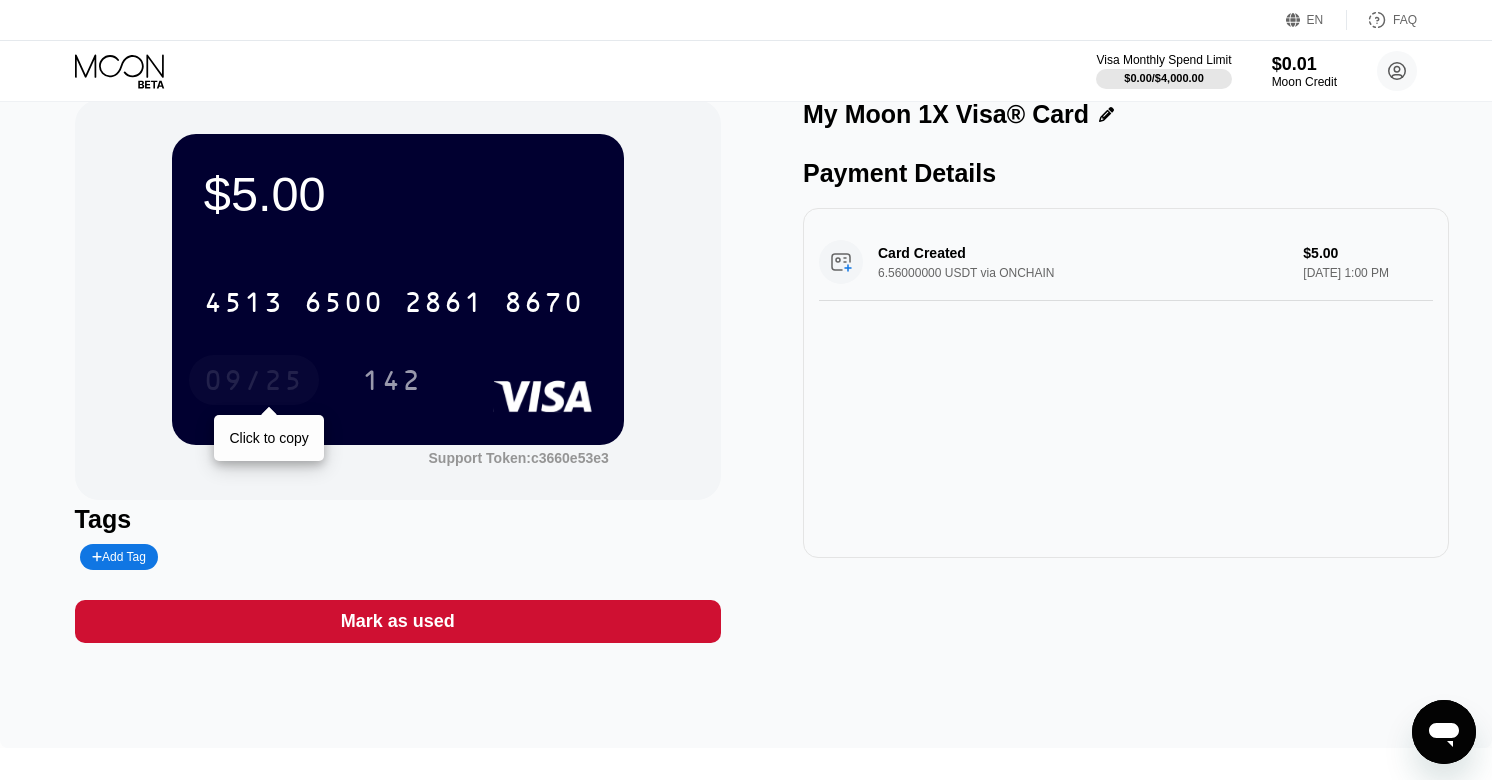 click on "09/25" at bounding box center (254, 383) 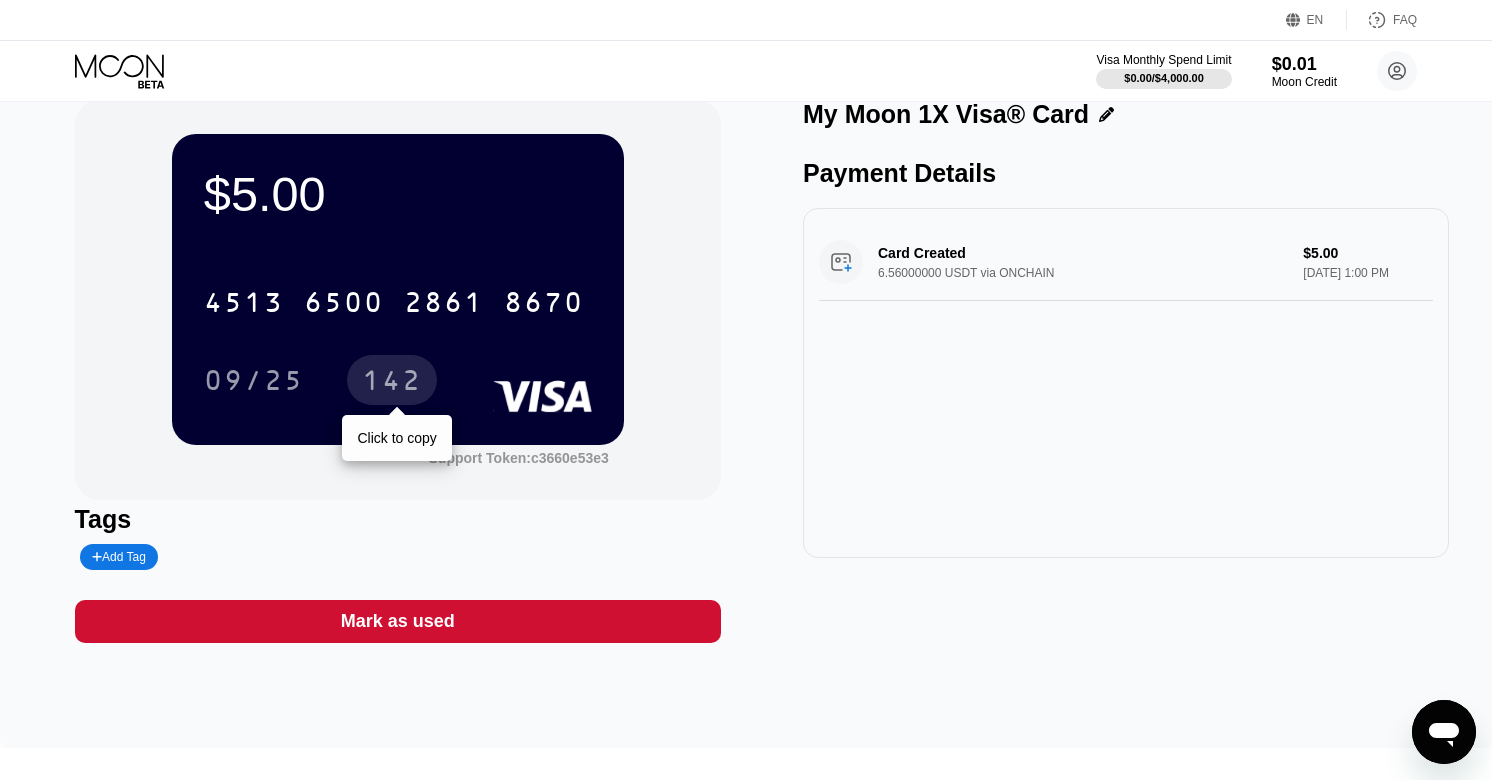 click on "142" at bounding box center (392, 383) 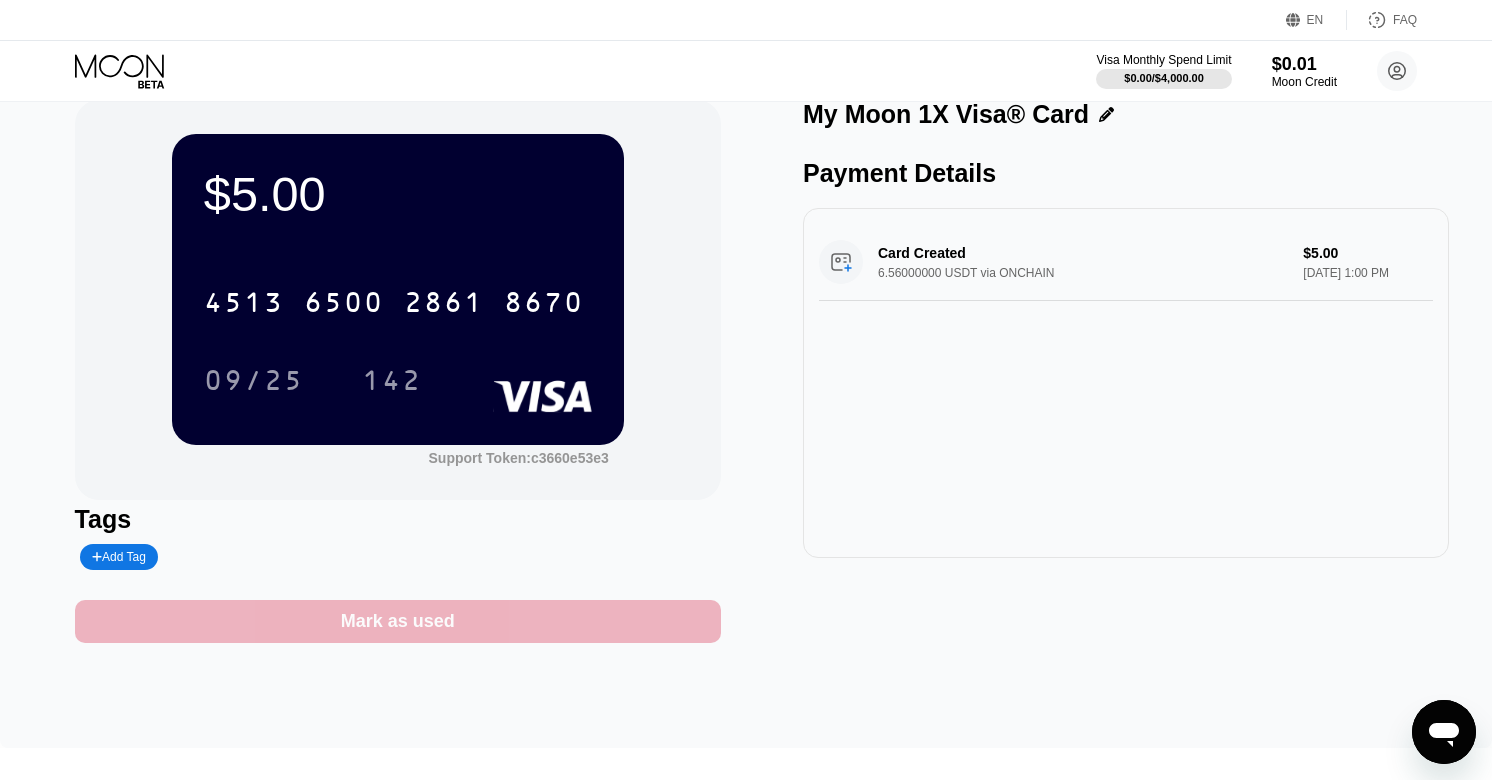 click on "Mark as used" at bounding box center [398, 621] 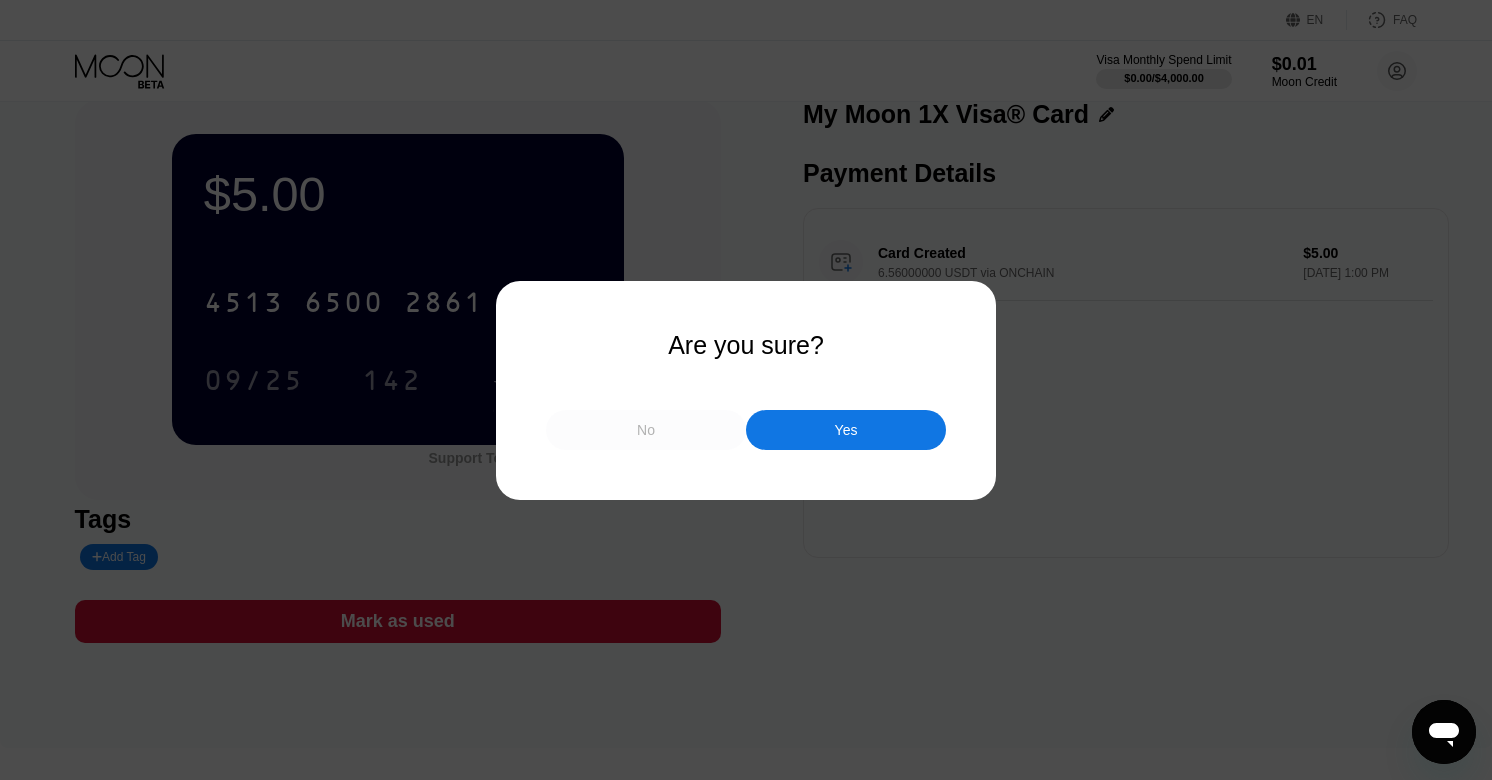 click on "No" at bounding box center (646, 430) 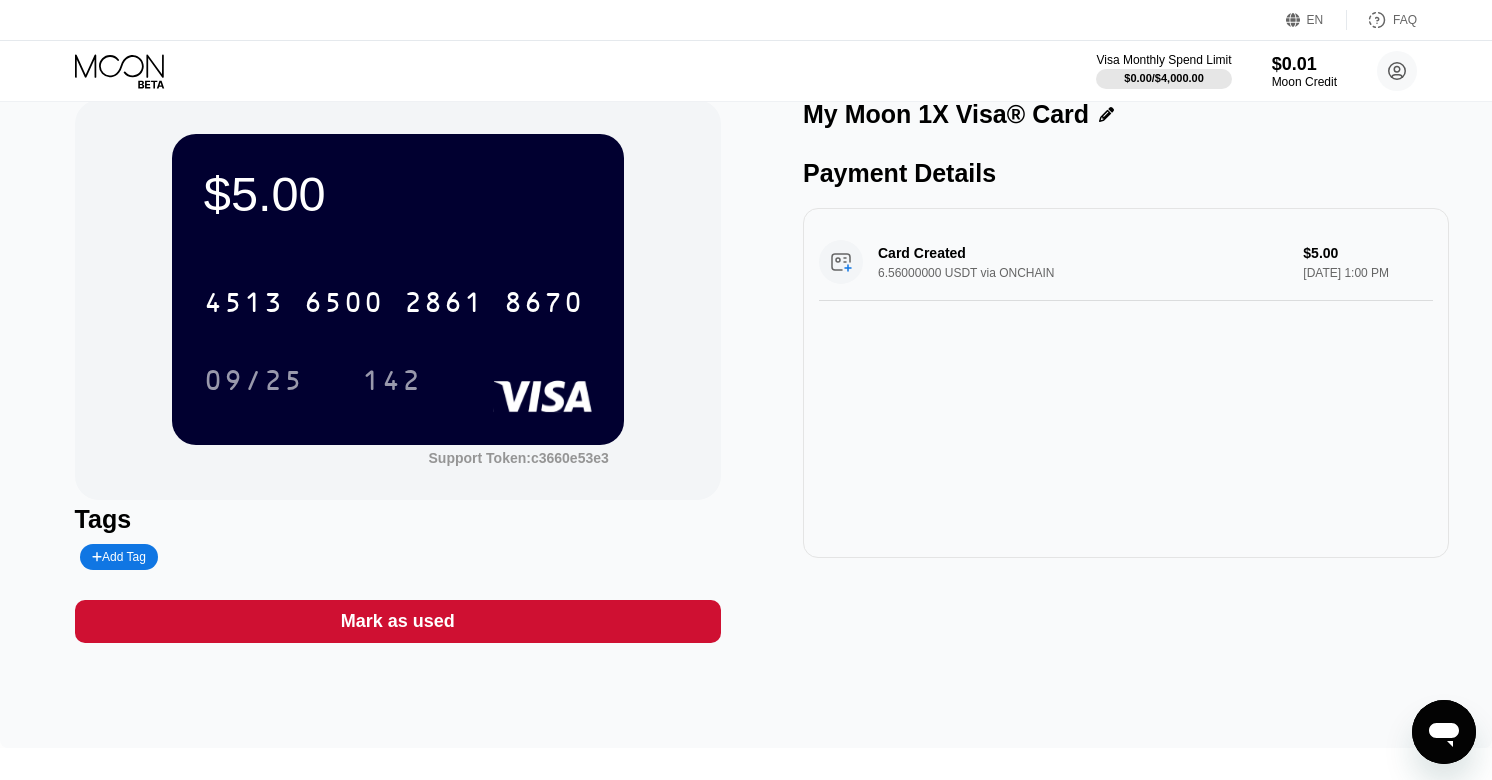 scroll, scrollTop: 0, scrollLeft: 0, axis: both 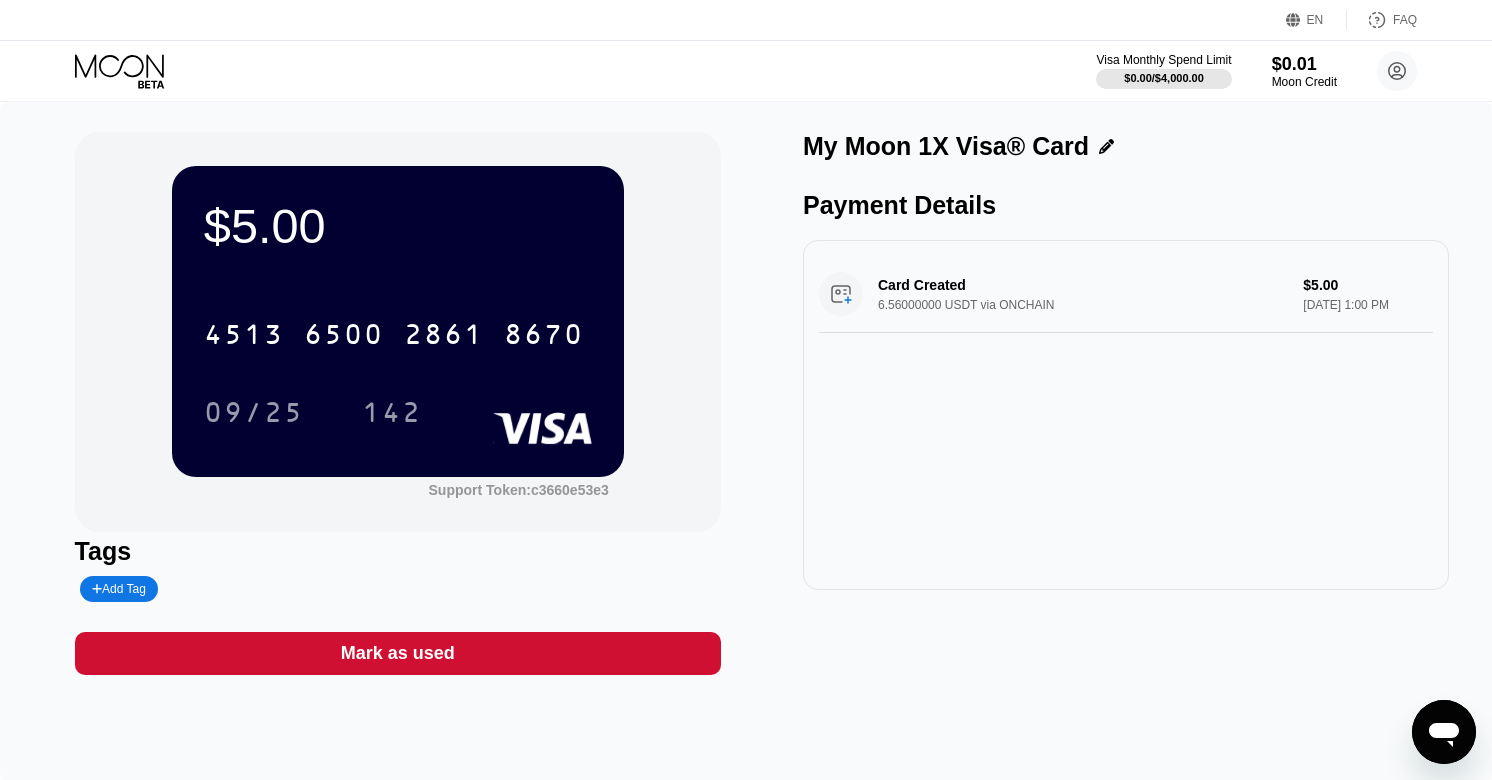 click on "$5.00" at bounding box center (398, 226) 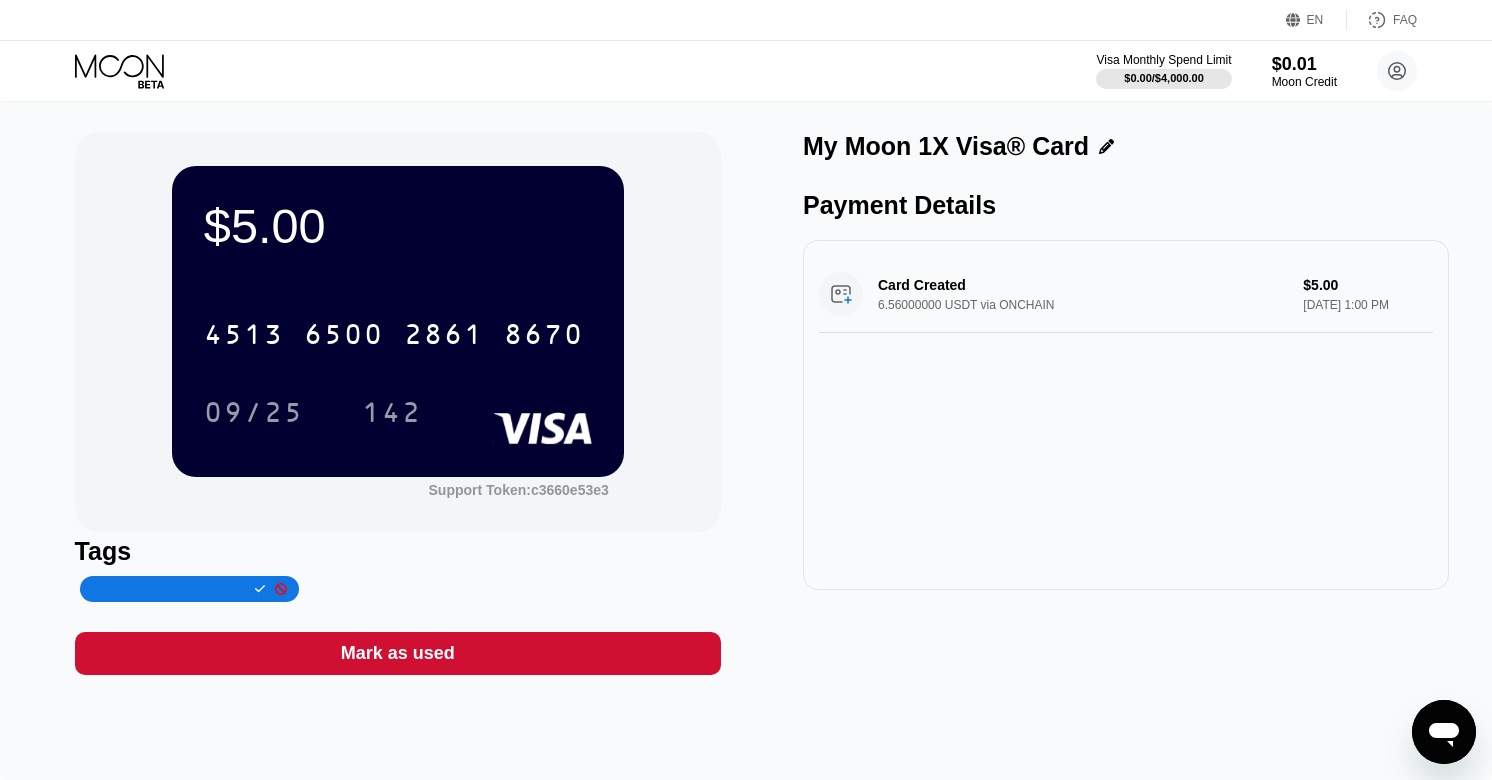 click on "$5.00 4513 6500 2861 8670 09/25 142 Support Token:  c3660e53e3 Tags Mark as used" at bounding box center [398, 403] 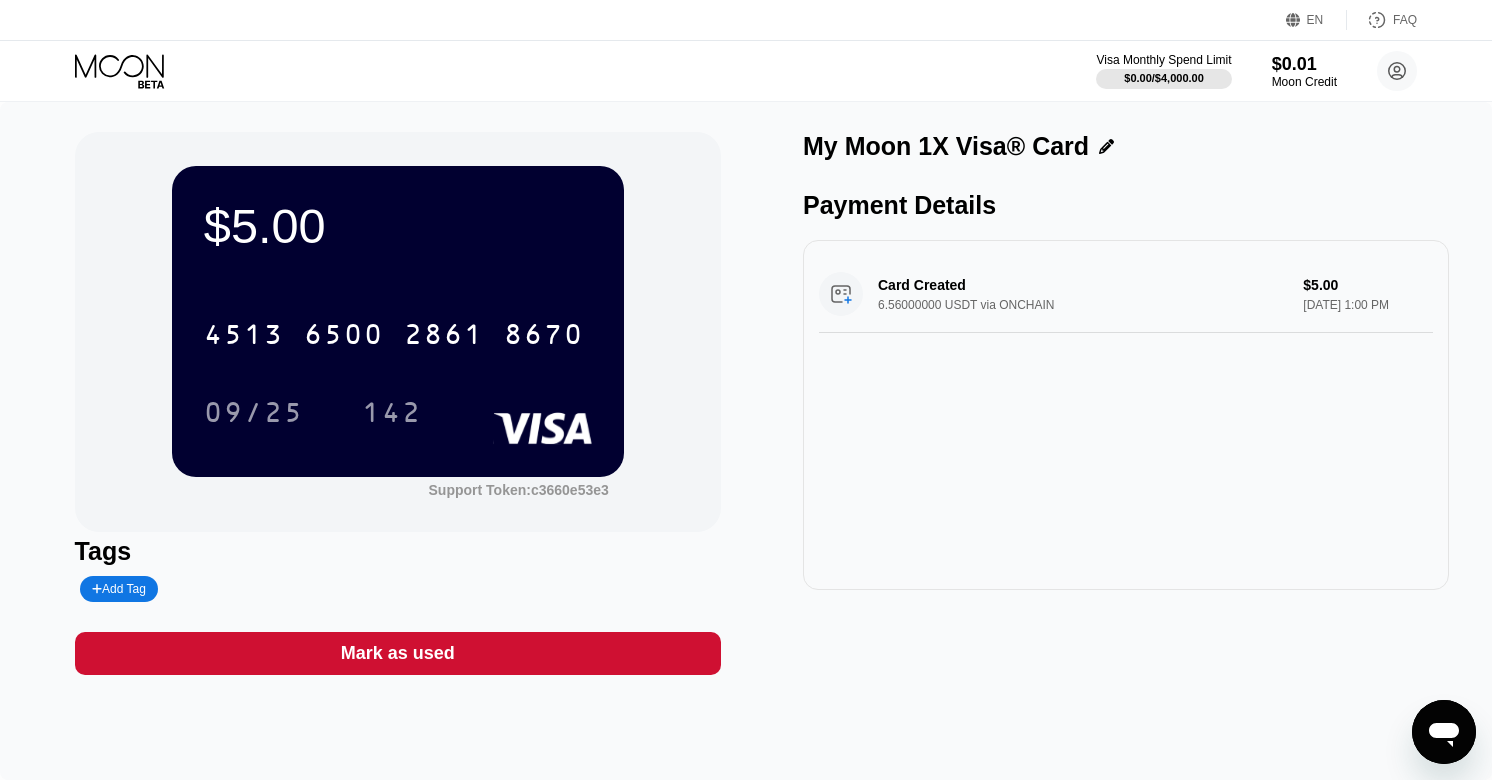 click 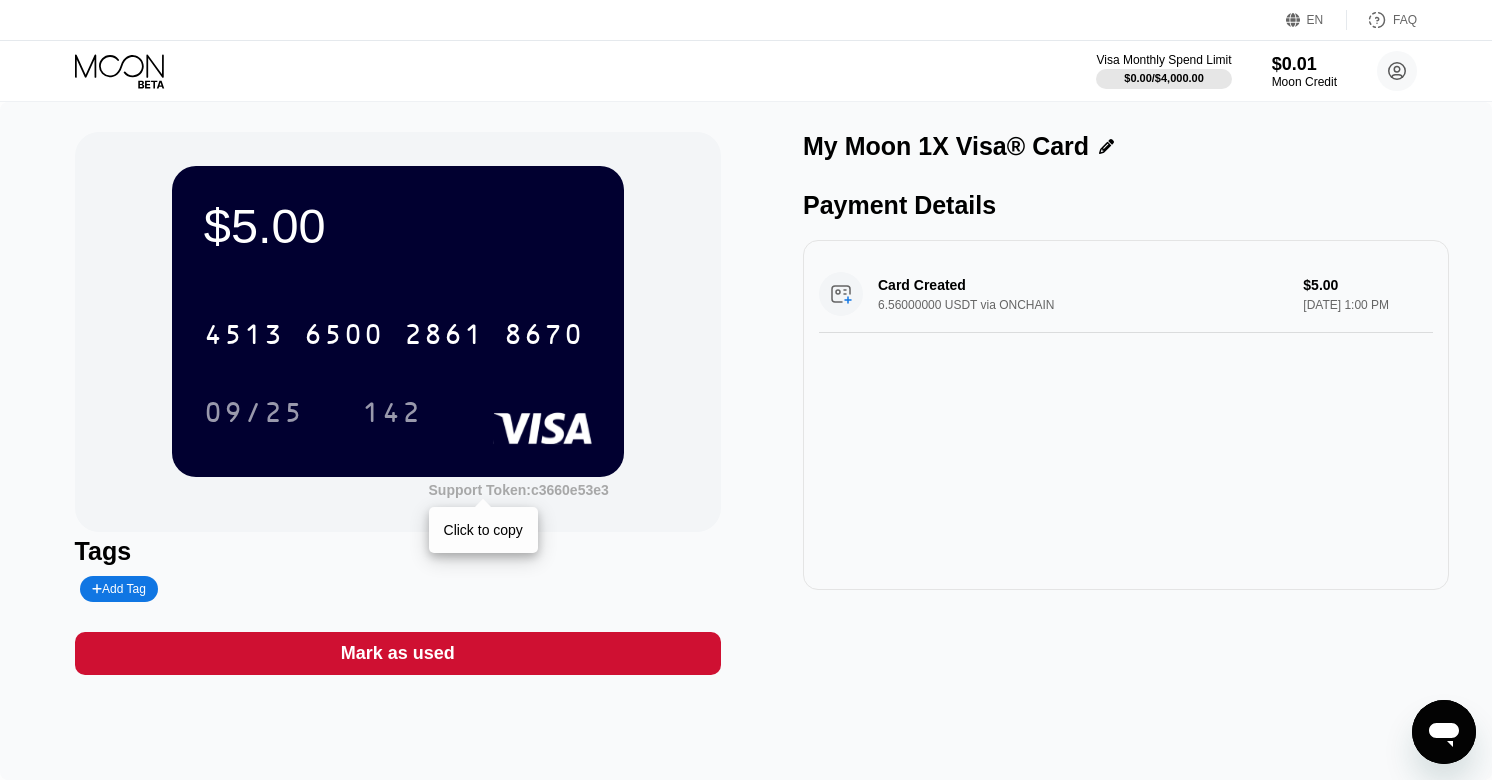 click on "Support Token:  c3660e53e3" at bounding box center [519, 490] 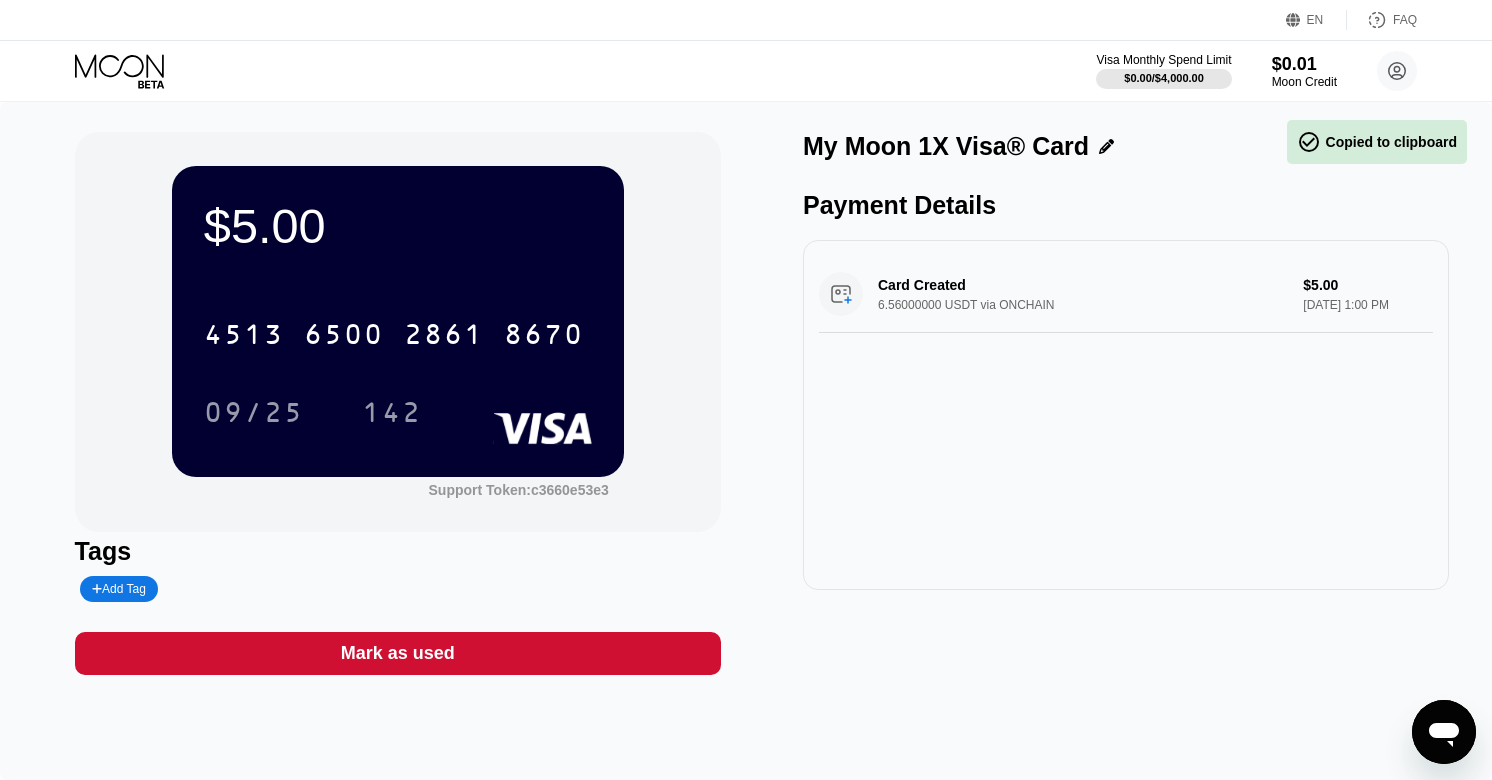 click at bounding box center (1444, 732) 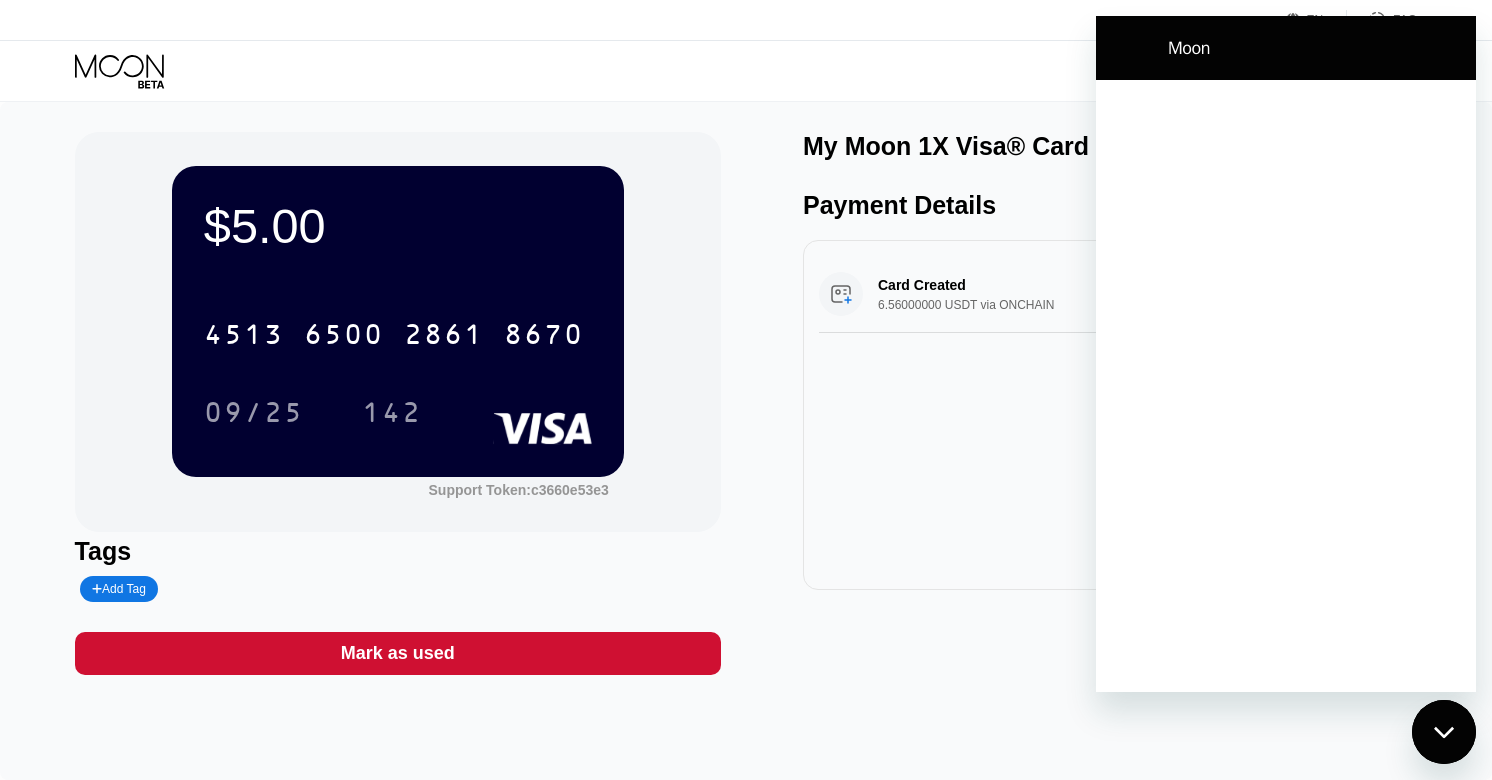 scroll, scrollTop: 0, scrollLeft: 0, axis: both 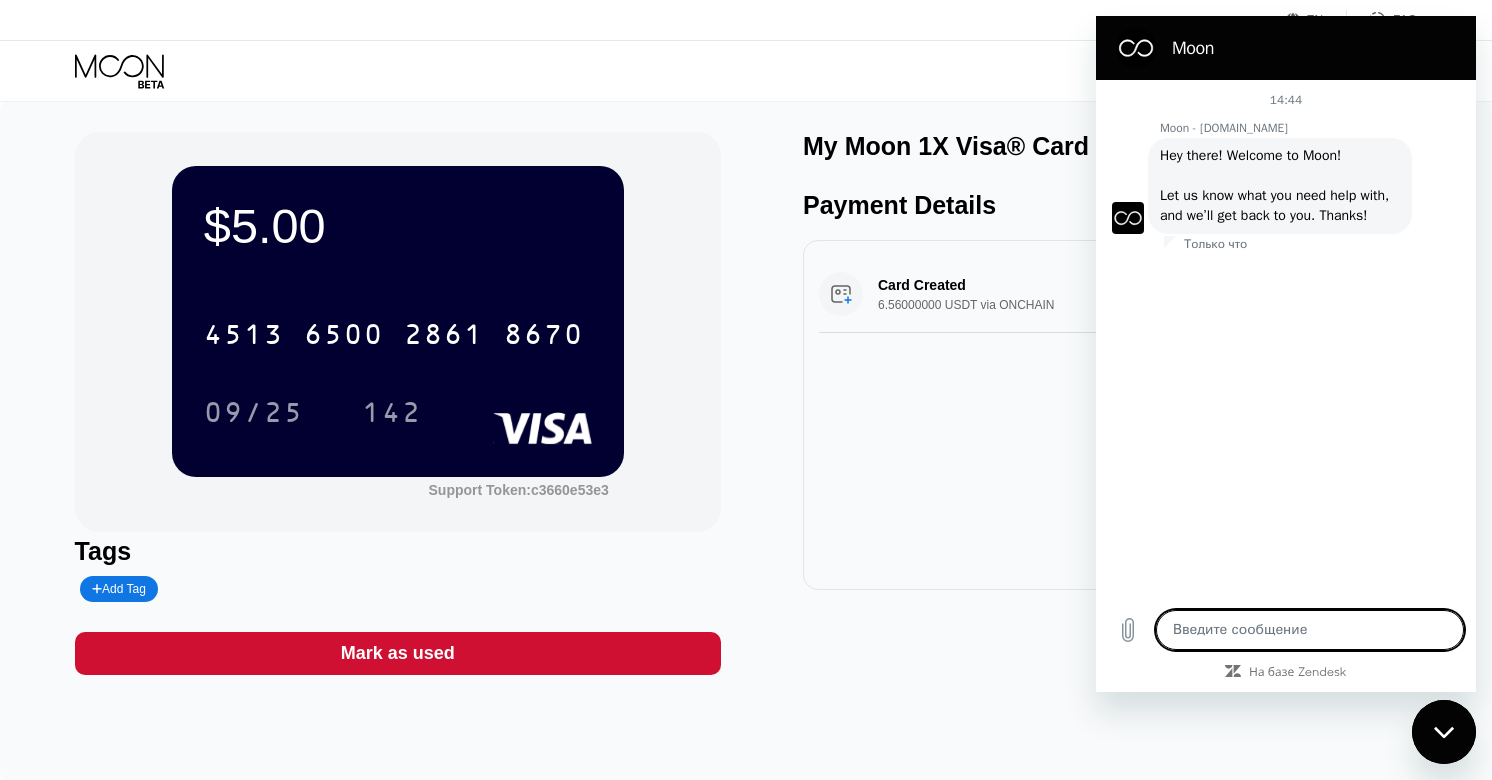 type on "x" 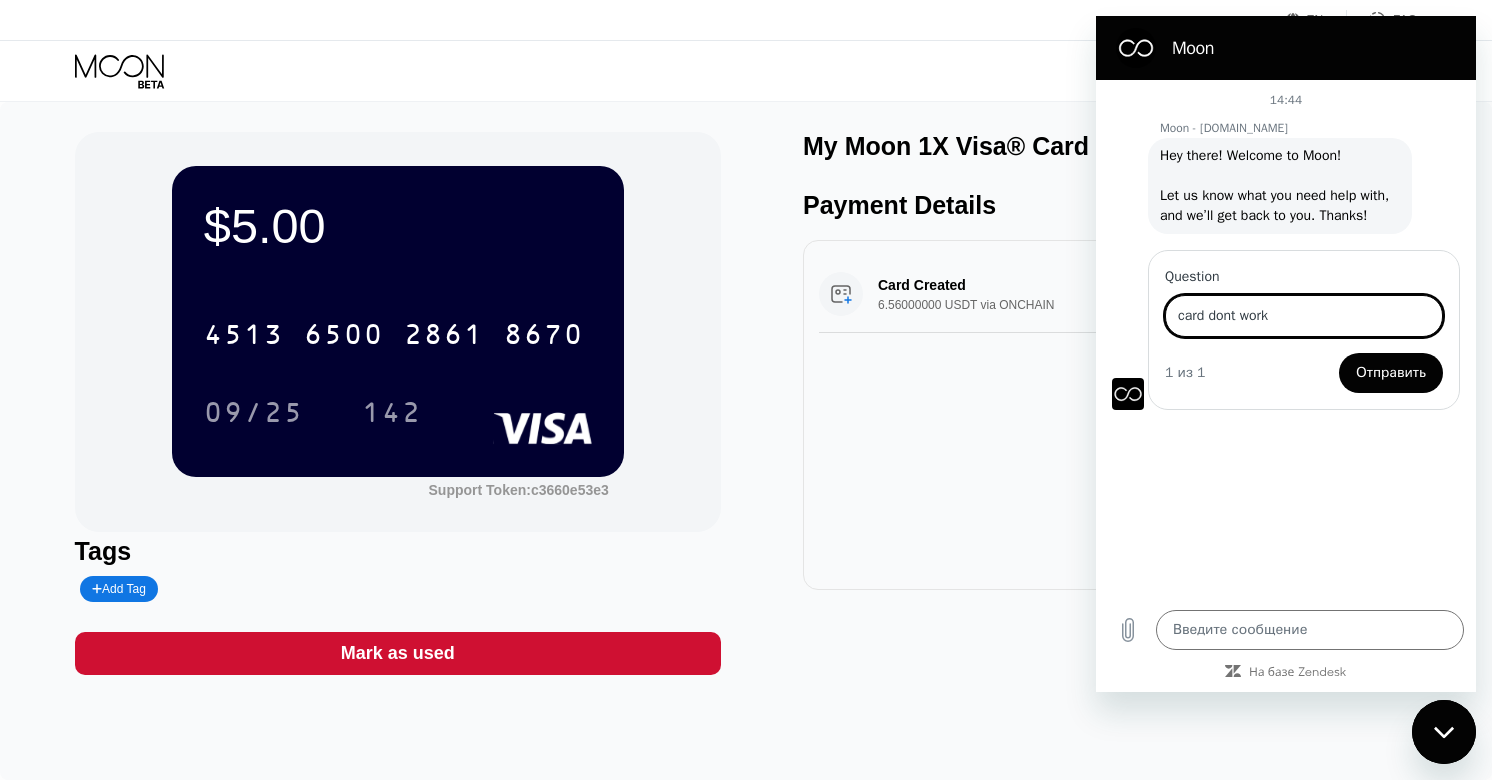 type on "card dont work" 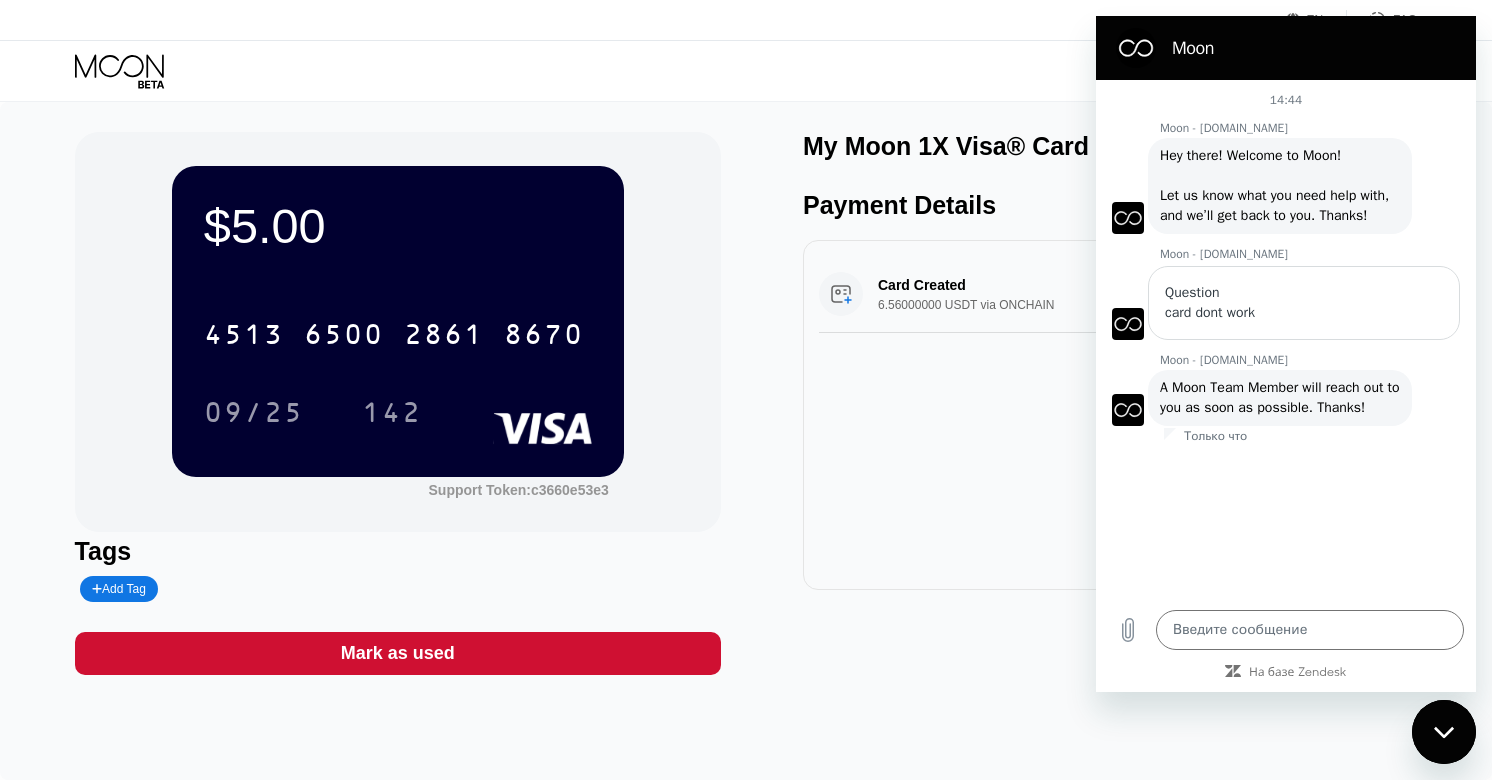 click on "Card Created 6.56000000 USDT via ONCHAIN $5.00 [DATE] 1:00 PM" at bounding box center (1126, 415) 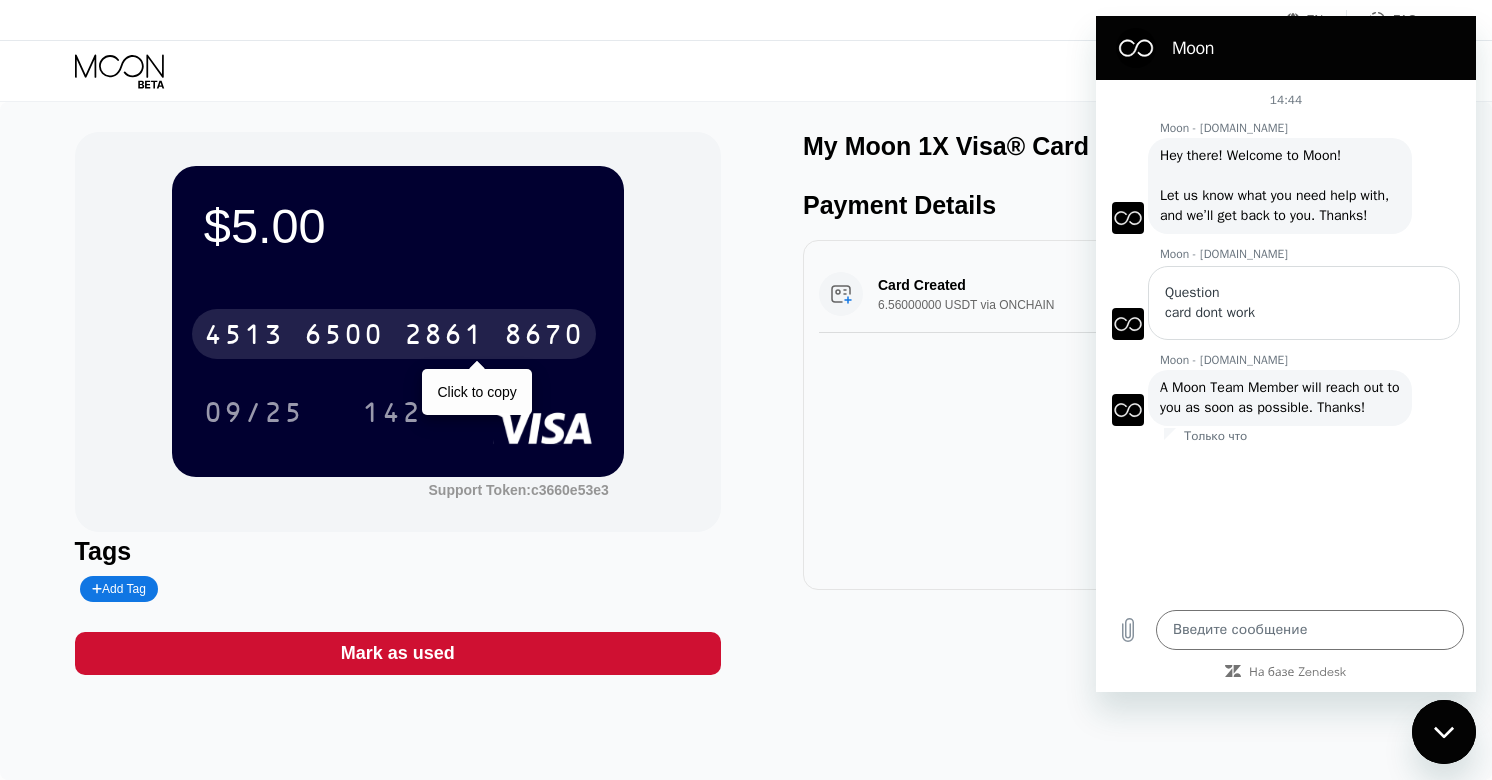 click on "[CREDIT_CARD_NUMBER]" at bounding box center [394, 334] 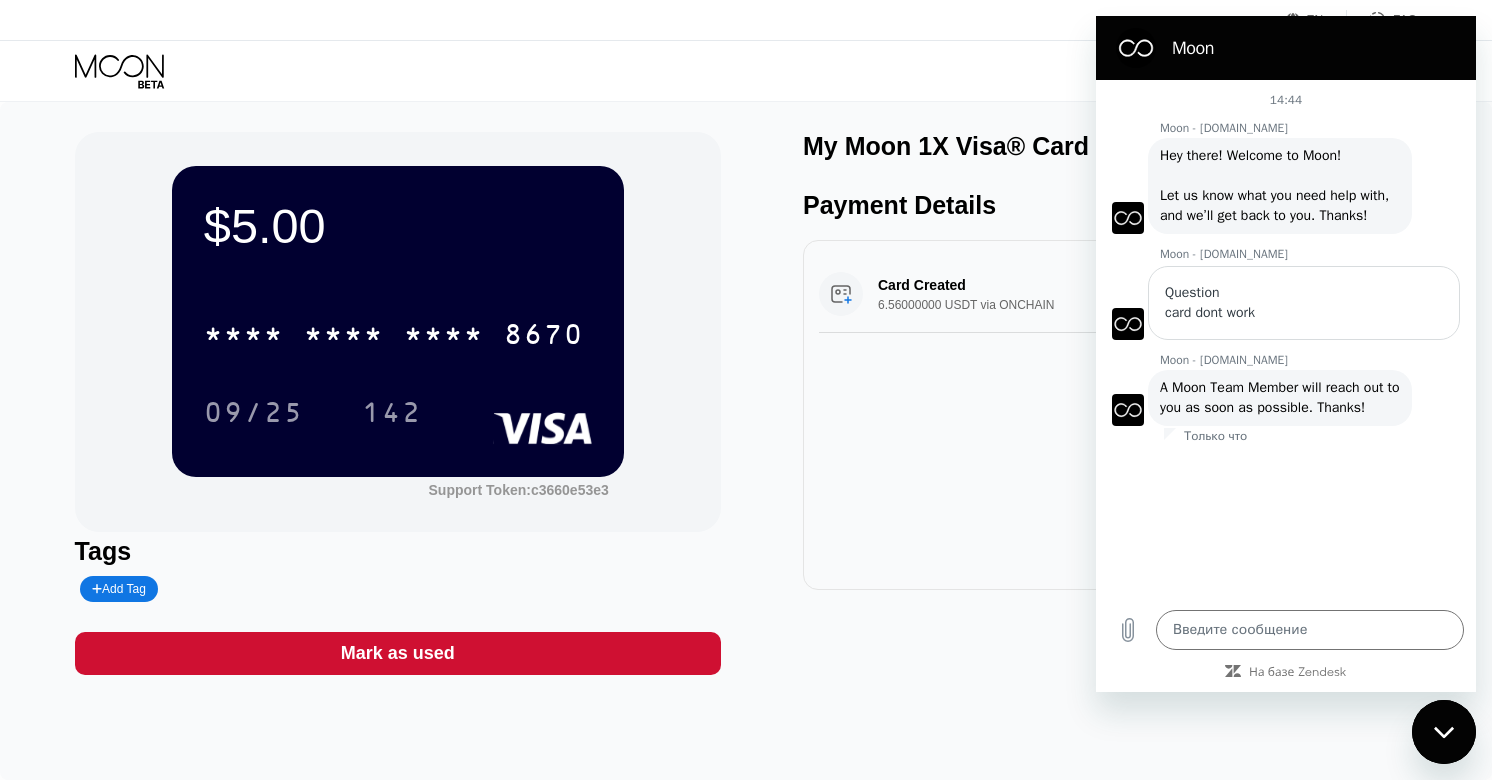 type on "x" 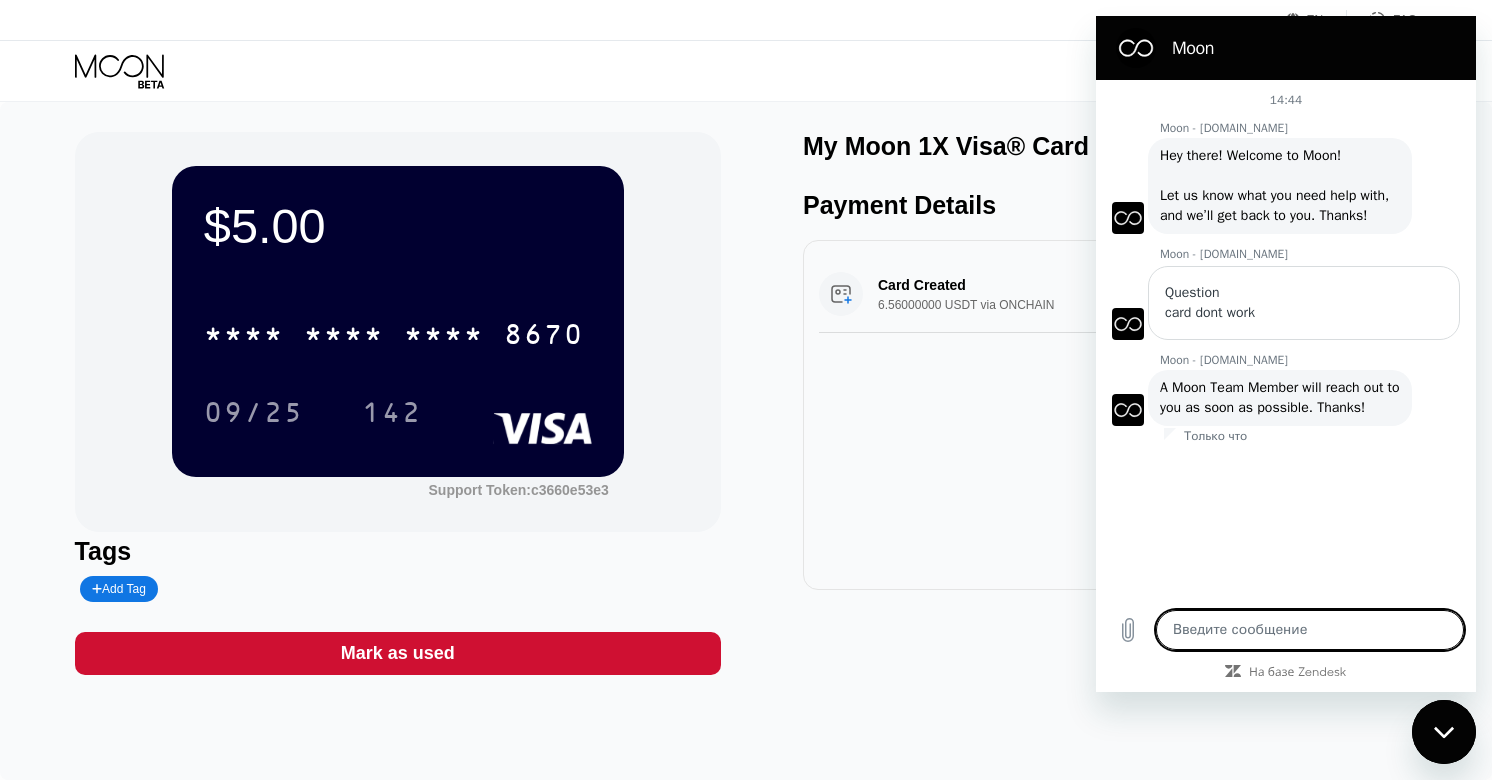 click at bounding box center [1310, 630] 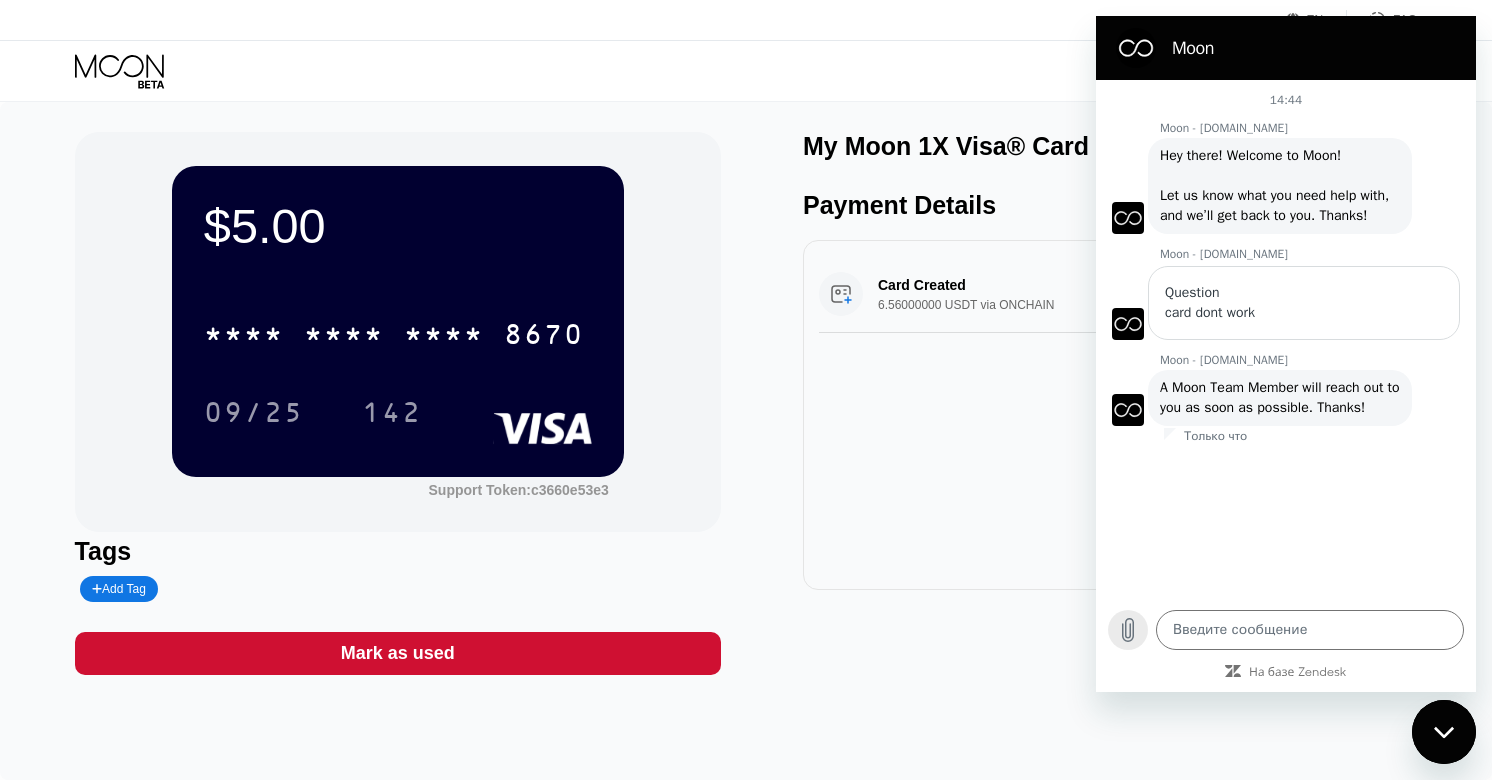 click 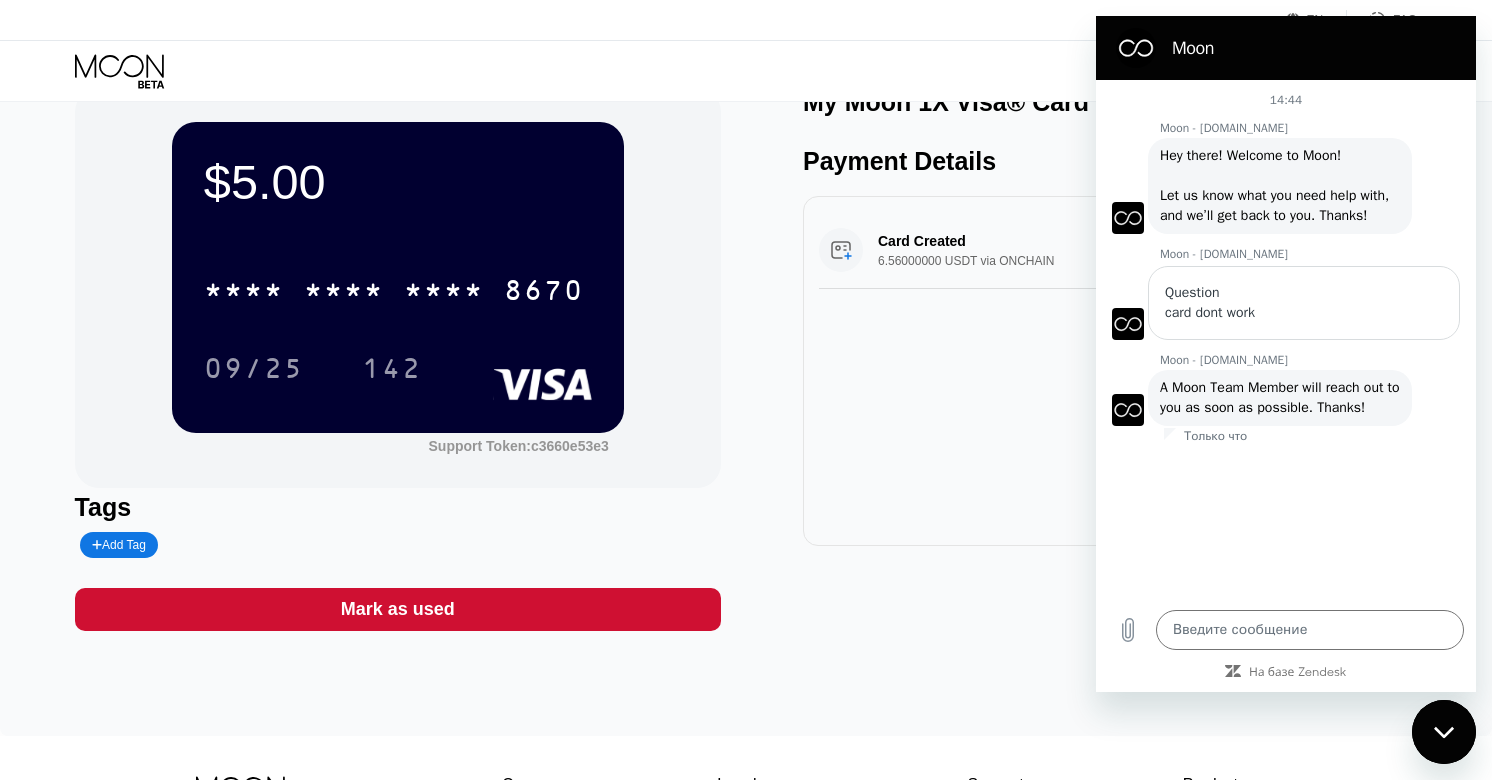 scroll, scrollTop: 149, scrollLeft: 0, axis: vertical 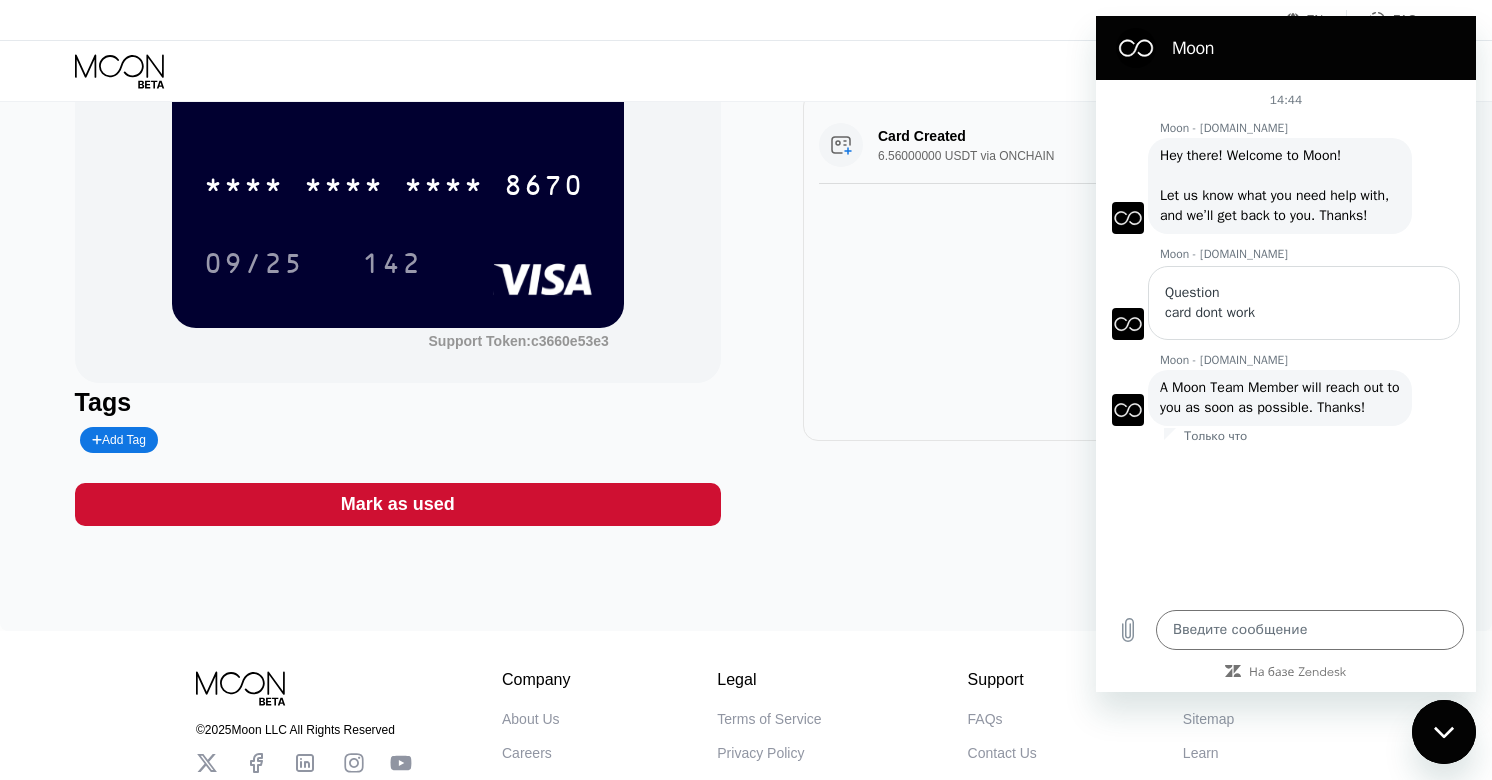 type 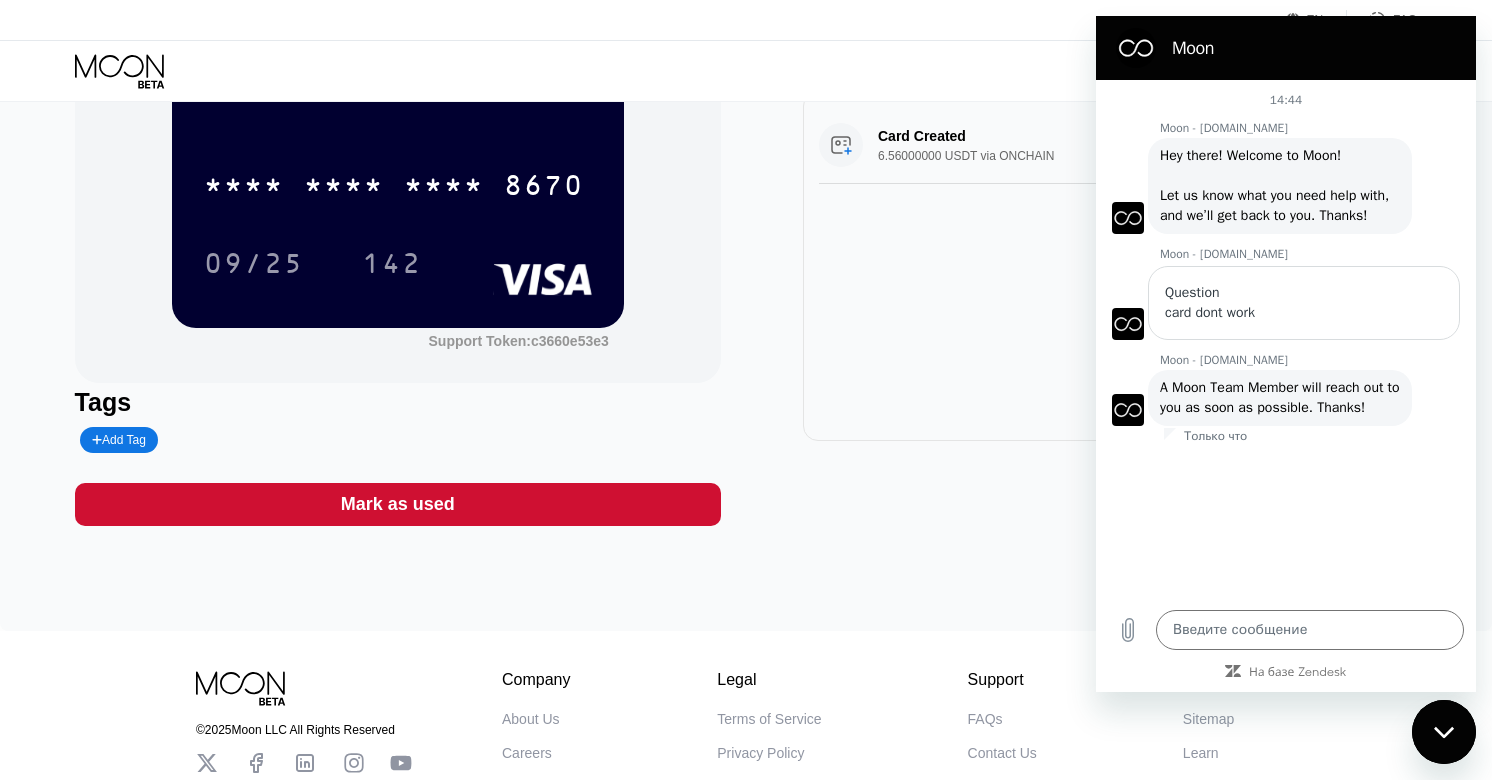 click on "14:44 Moon - [DOMAIN_NAME] Moon - [DOMAIN_NAME] говорит:  Hey there! Welcome to Moon!
Let us know what you need help with, and we’ll get back to you. Thanks!  Только что Moon - [DOMAIN_NAME] Question card dont work Moon - [DOMAIN_NAME] Moon - [DOMAIN_NAME] говорит:  A Moon Team Member will reach out to you as soon as possible. Thanks! Только что" at bounding box center [1286, 339] 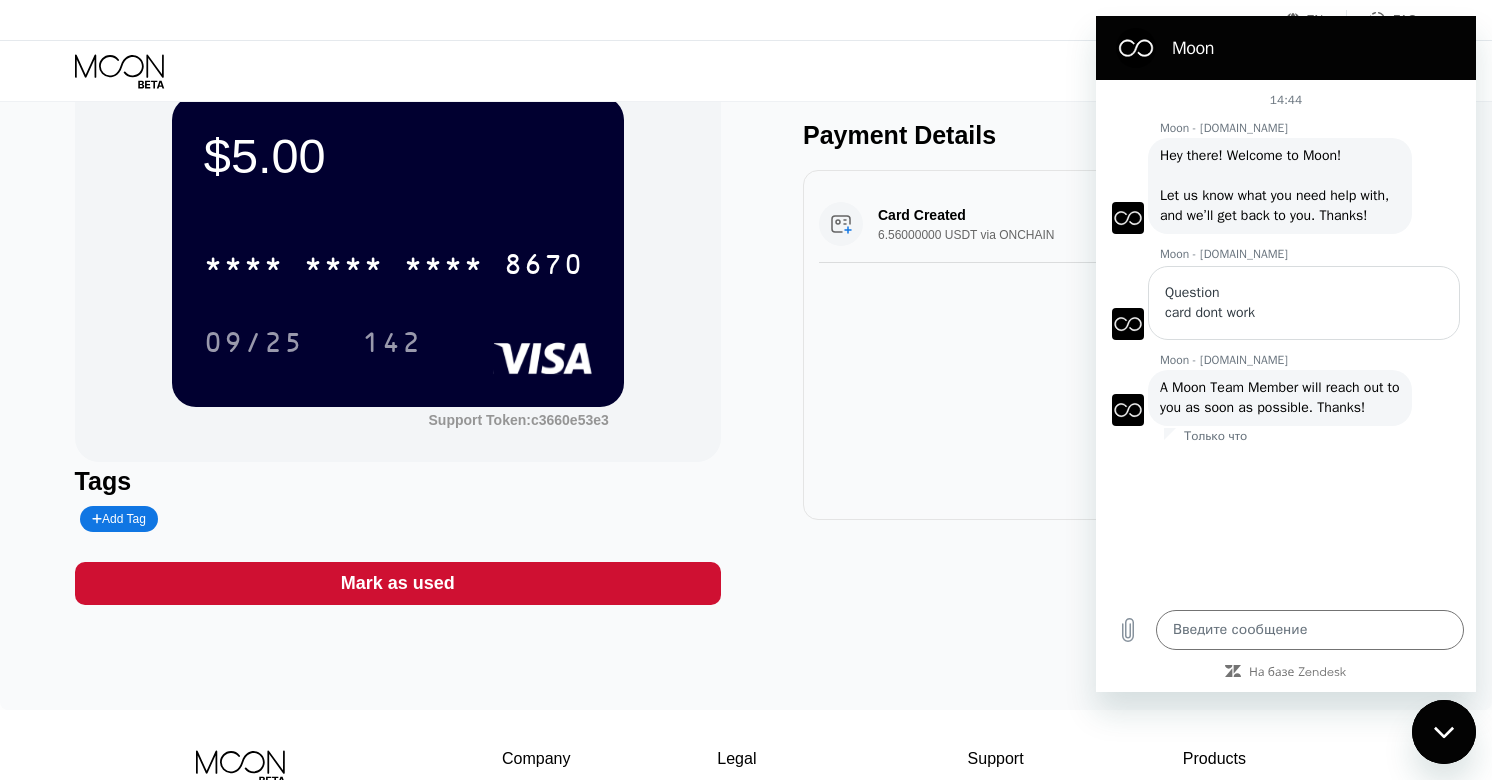 scroll, scrollTop: 0, scrollLeft: 0, axis: both 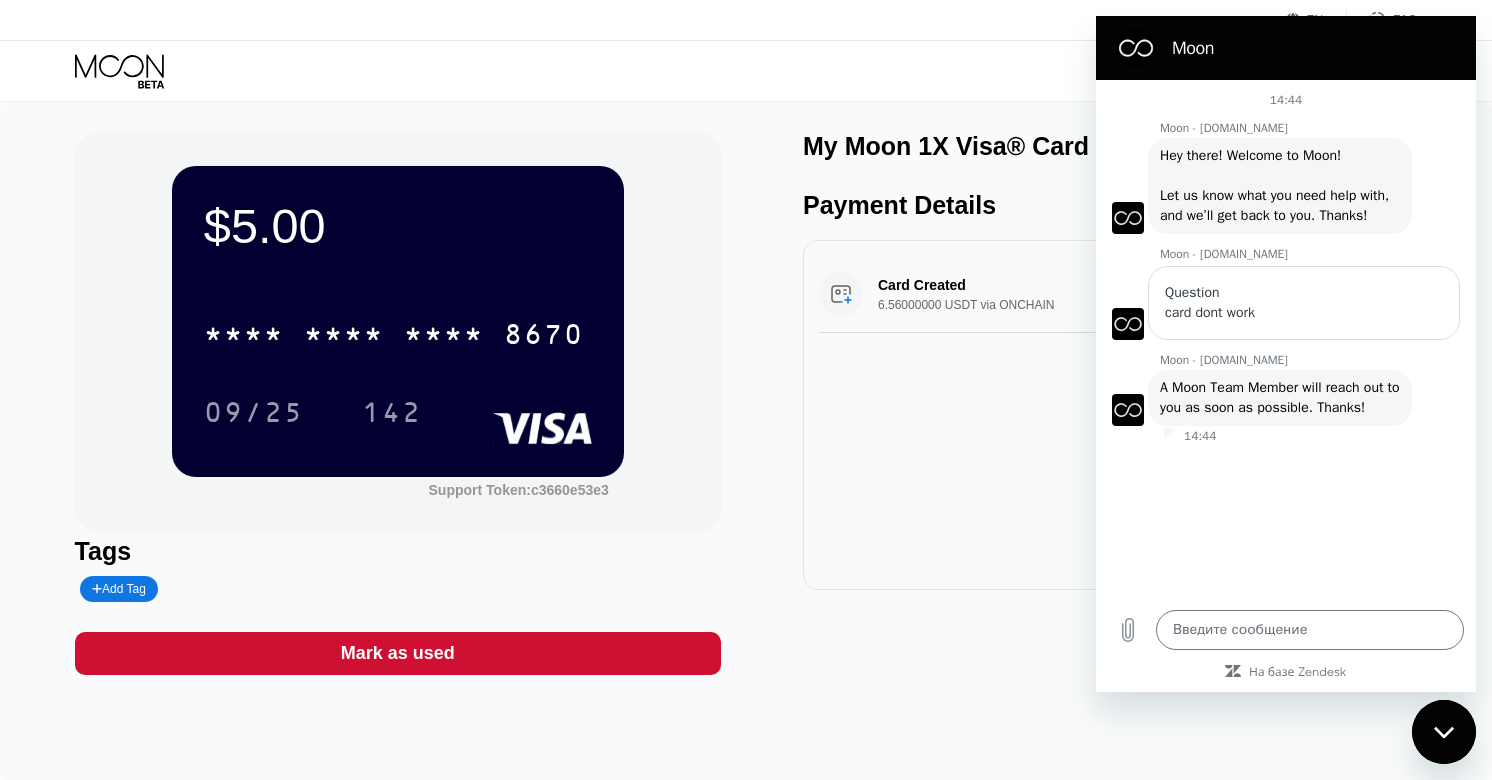 click on "Visa Monthly Spend Limit $0.00 / $4,000.00 $0.01 Moon Credit Fortnite channel [EMAIL_ADDRESS][DOMAIN_NAME]  Home Settings Support Careers About Us Log out Privacy policy Terms" at bounding box center [746, 71] 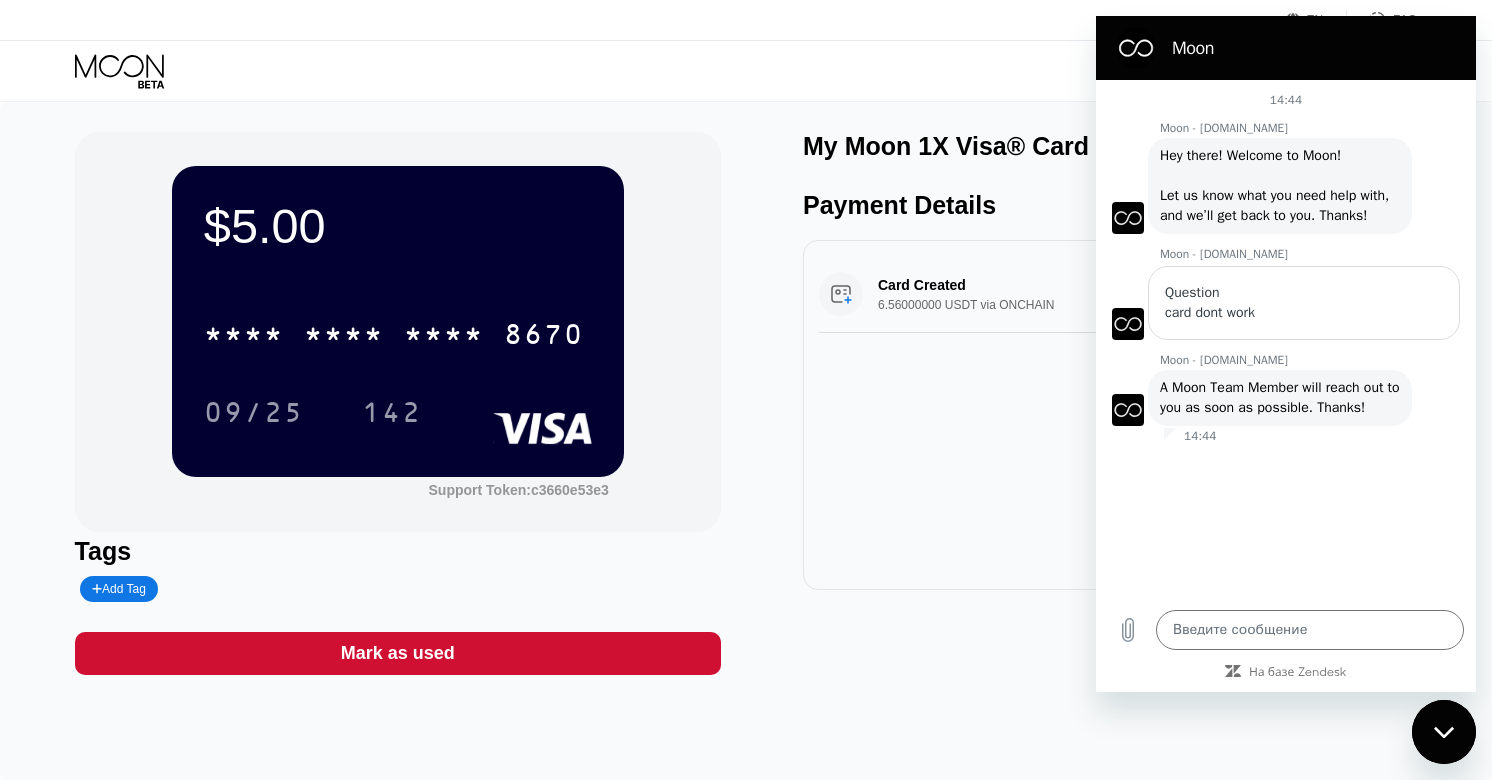 click on "EN Language Select an item Save FAQ" at bounding box center [746, 20] 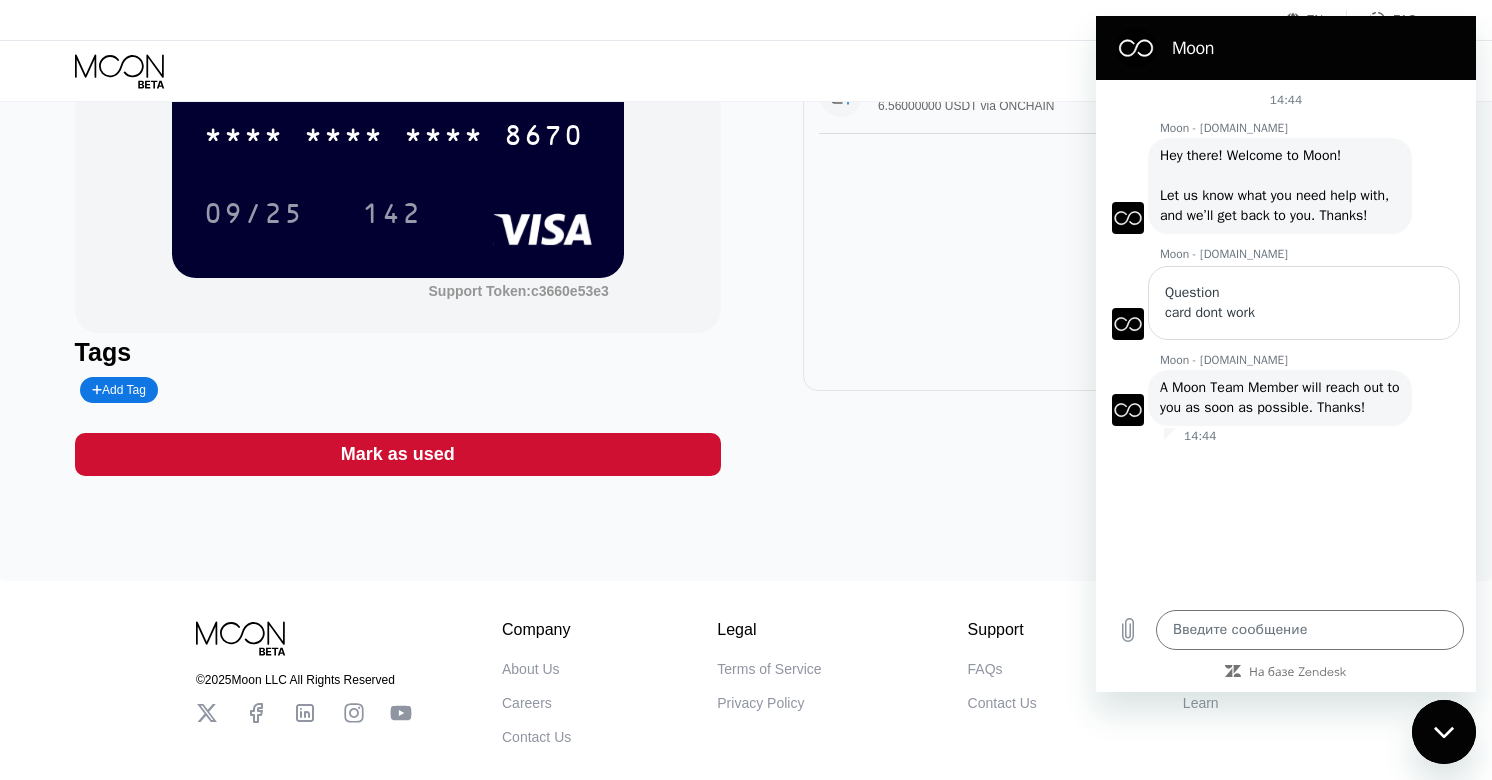 scroll, scrollTop: 176, scrollLeft: 0, axis: vertical 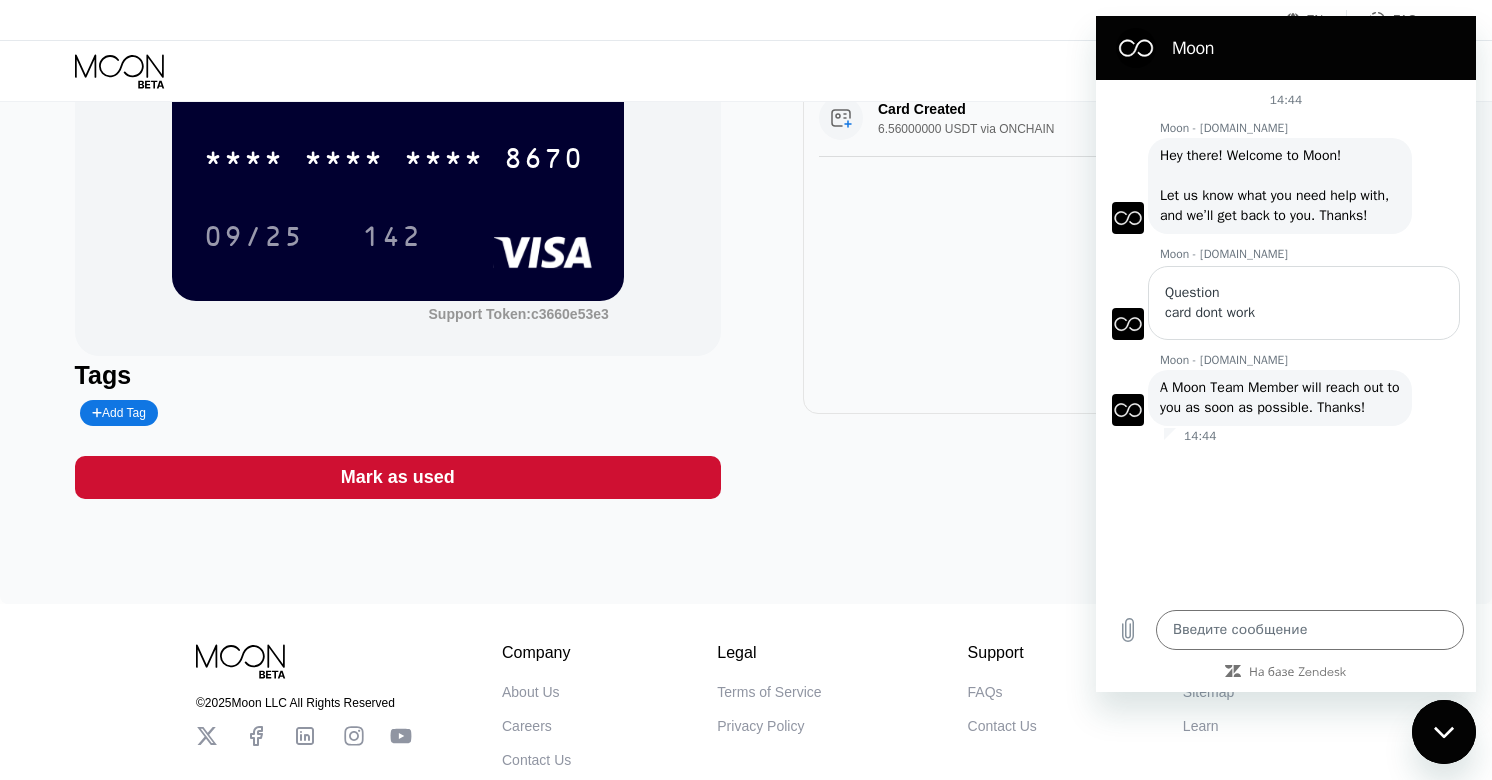 click on "Visa Monthly Spend Limit $0.00 / $4,000.00 $0.01 Moon Credit Fortnite channel [EMAIL_ADDRESS][DOMAIN_NAME]  Home Settings Support Careers About Us Log out Privacy policy Terms" at bounding box center (746, 71) 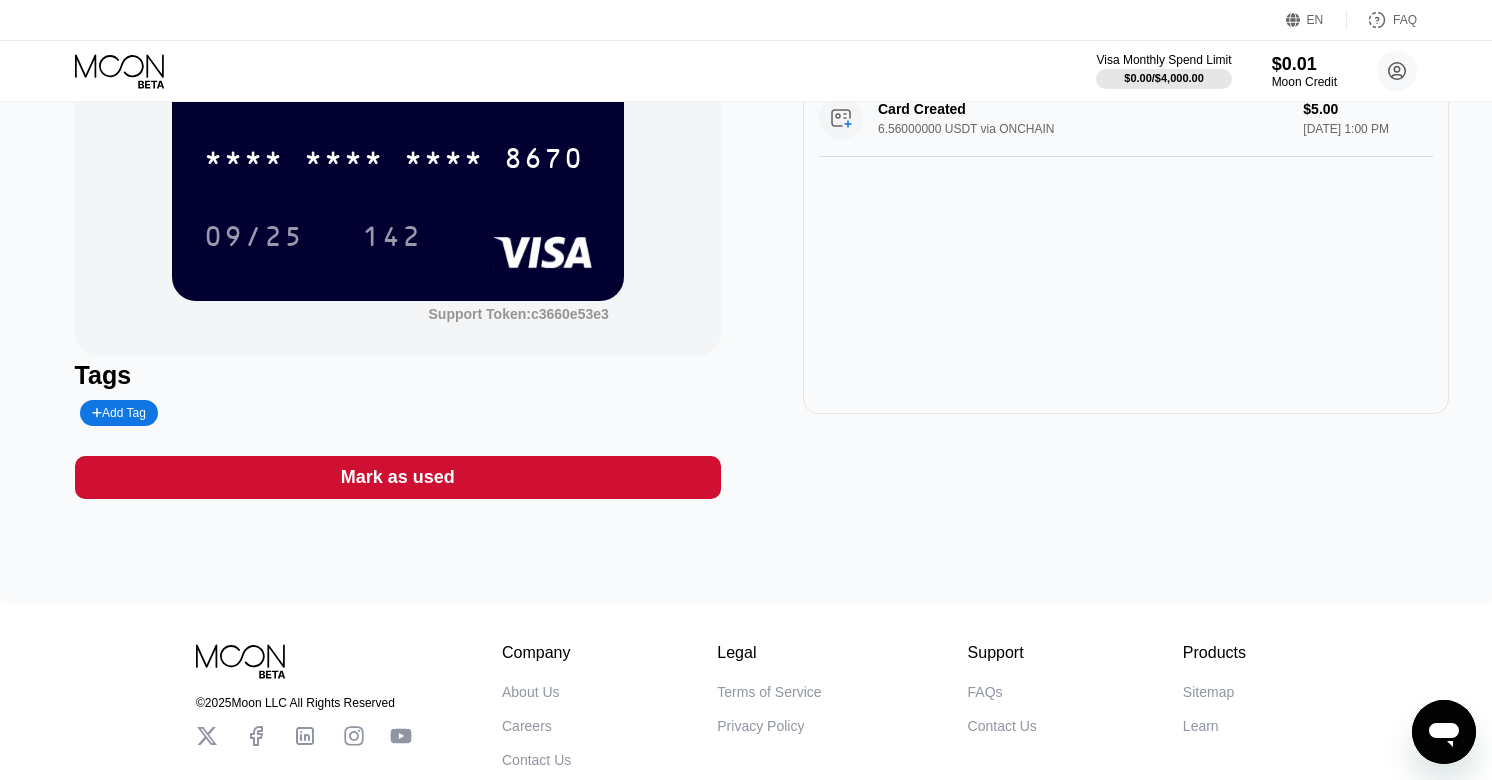 click 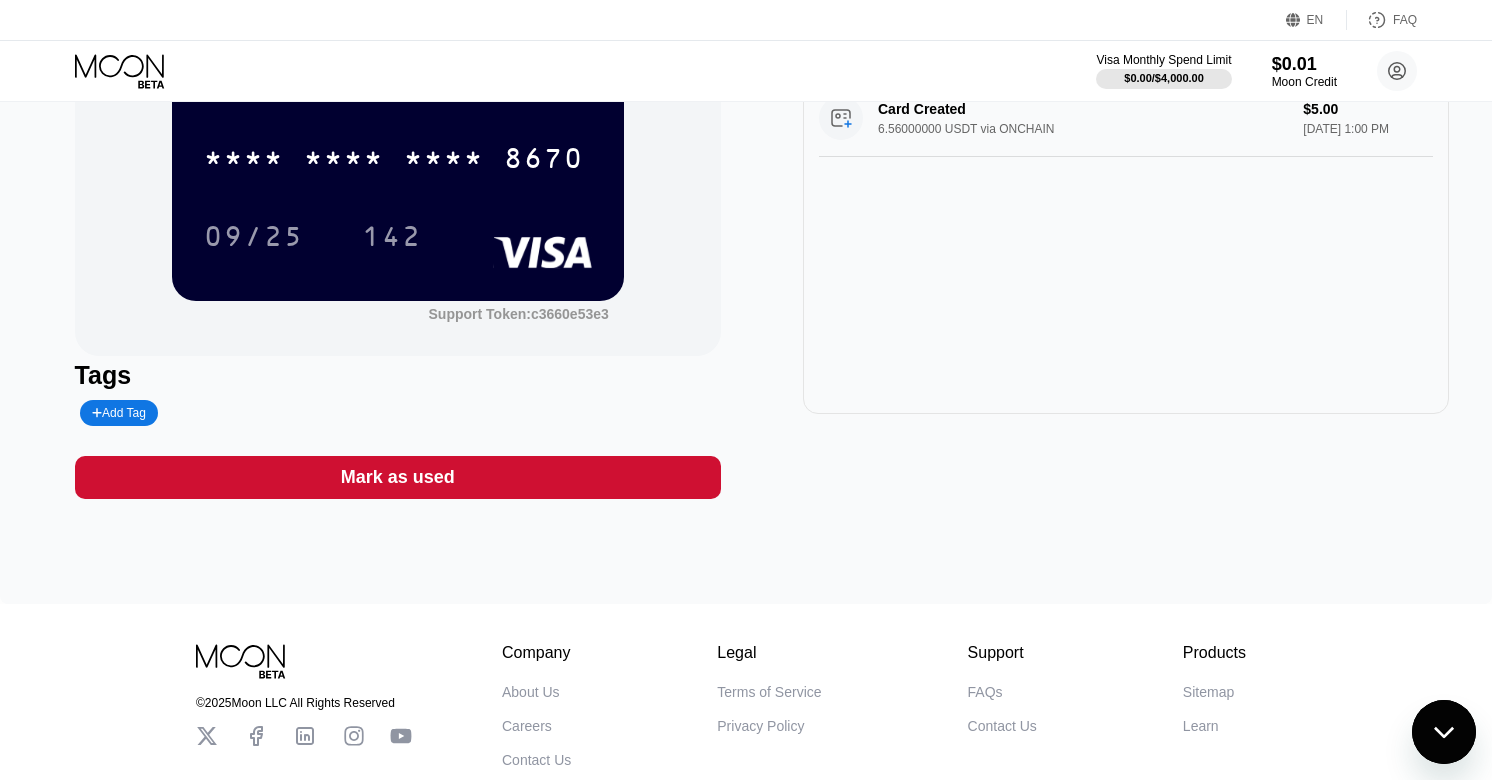 scroll, scrollTop: 0, scrollLeft: 0, axis: both 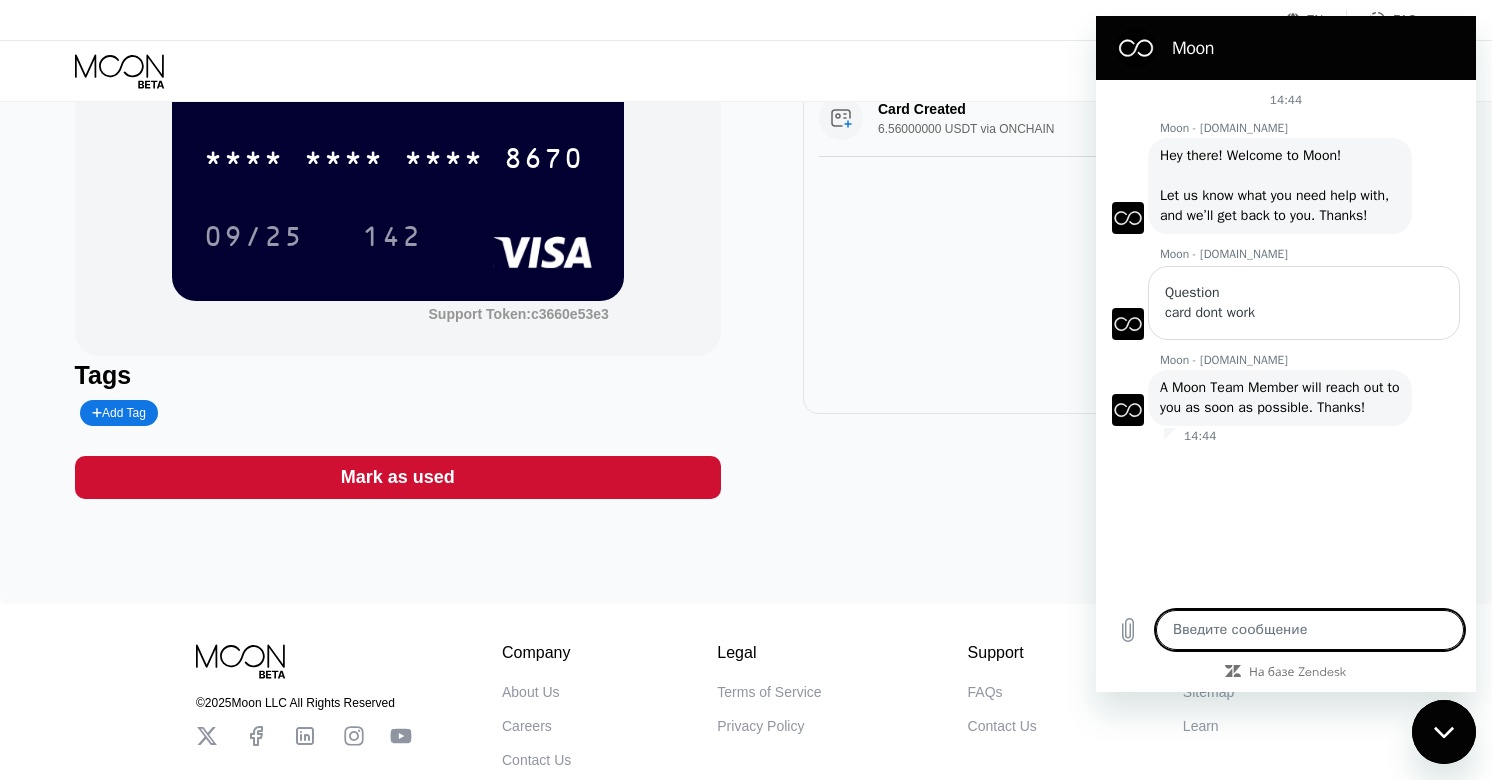 click on "Card Created 6.56000000 USDT via ONCHAIN $5.00 [DATE] 1:00 PM" at bounding box center [1126, 239] 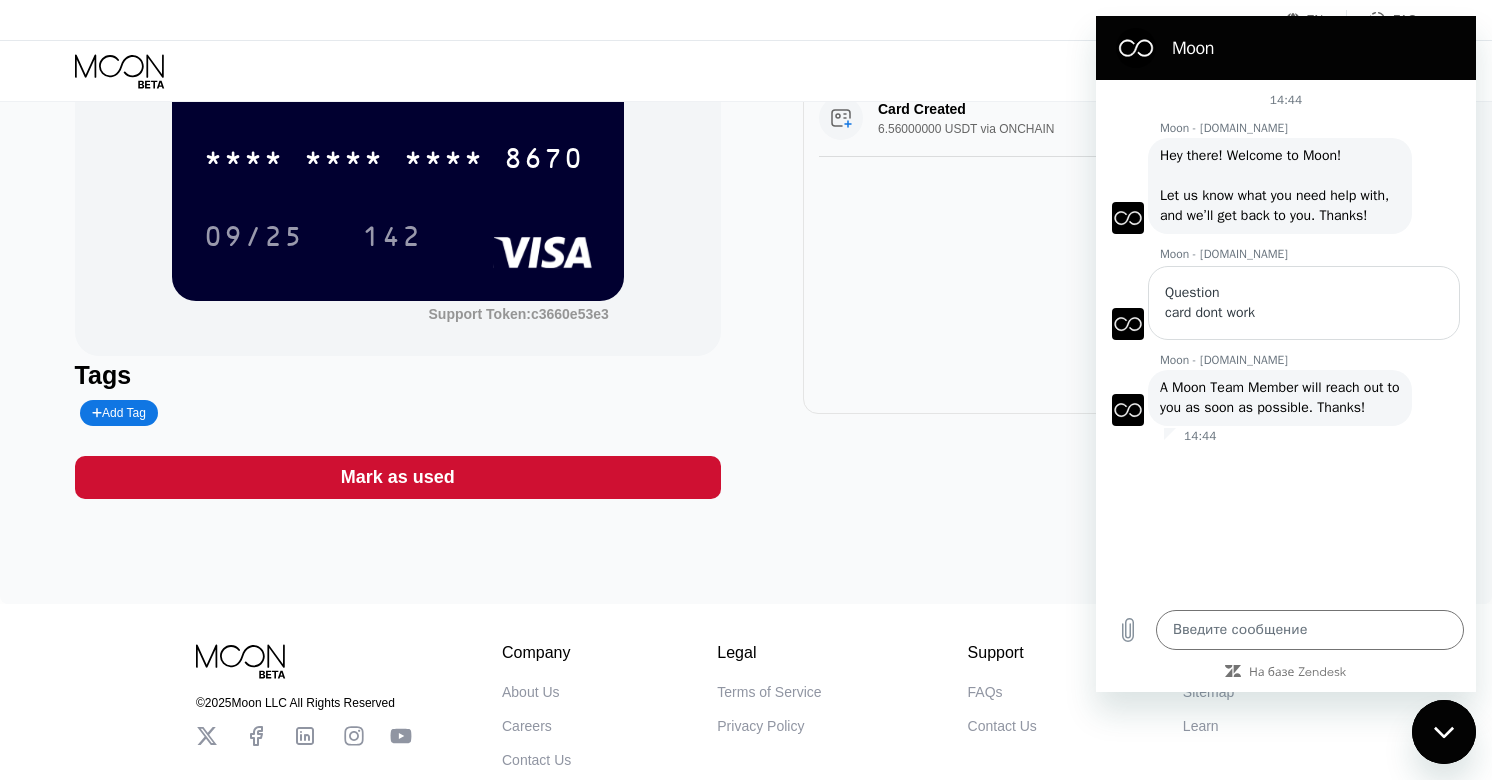 scroll, scrollTop: 0, scrollLeft: 0, axis: both 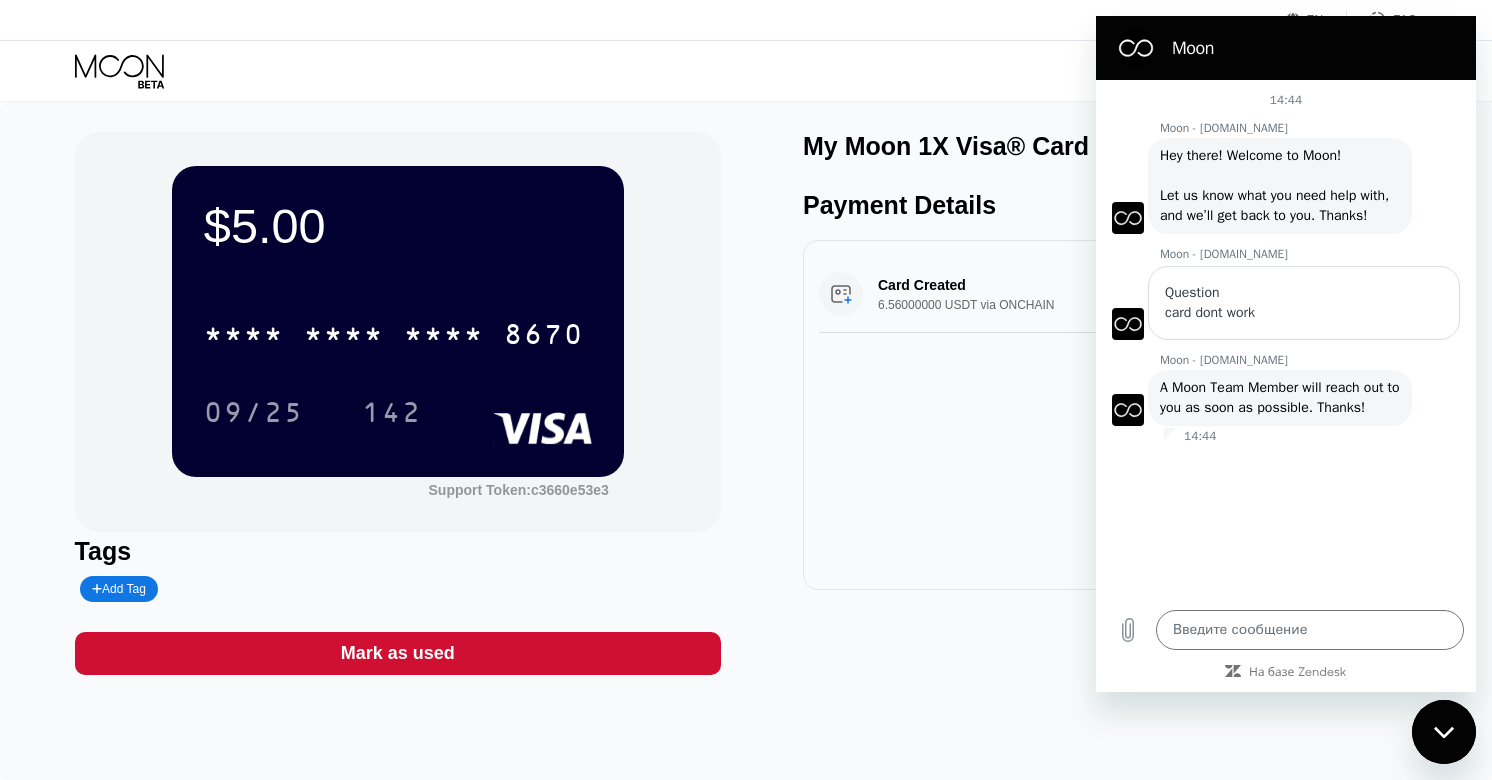click on "$5.00 * * * * * * * * * * * * 8670 09/25 142 Support Token:  c3660e53e3" at bounding box center [398, 332] 